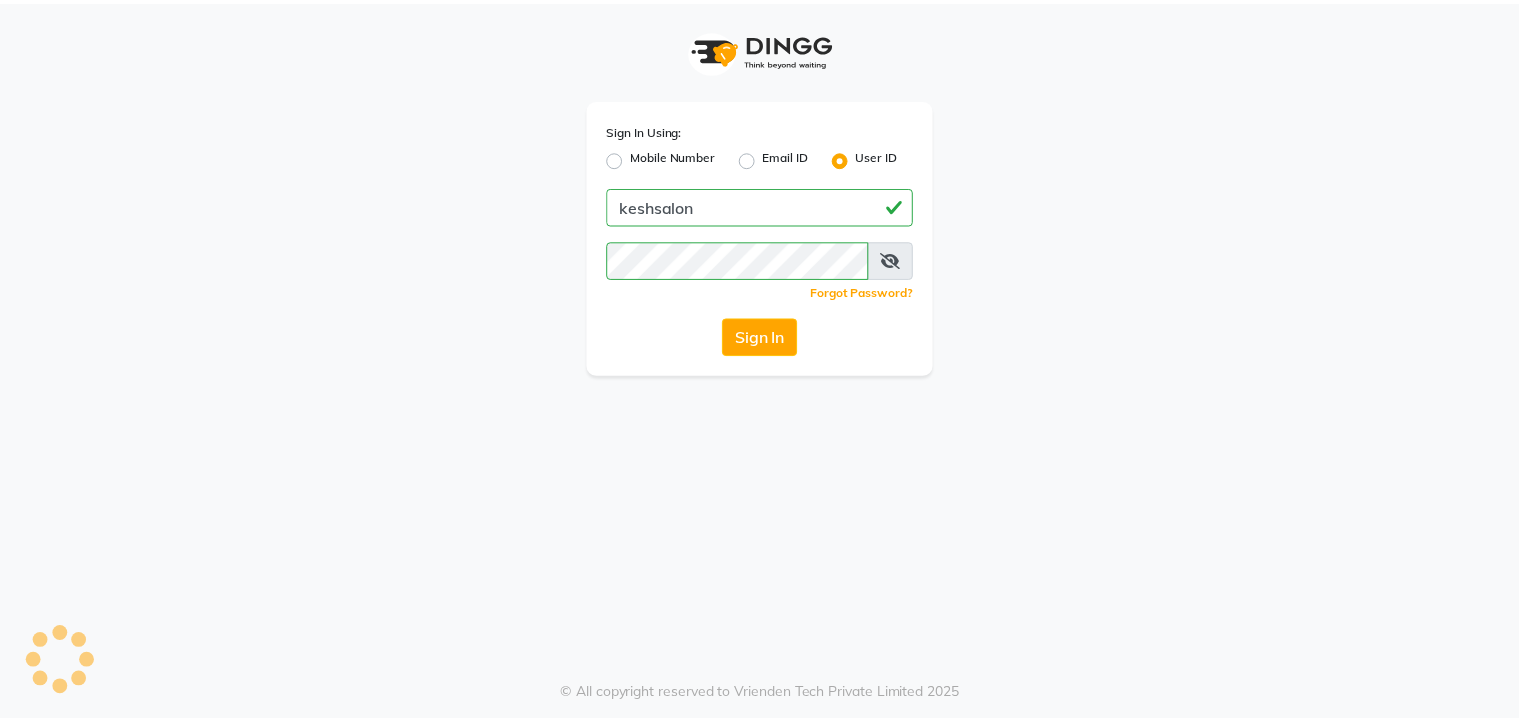 scroll, scrollTop: 0, scrollLeft: 0, axis: both 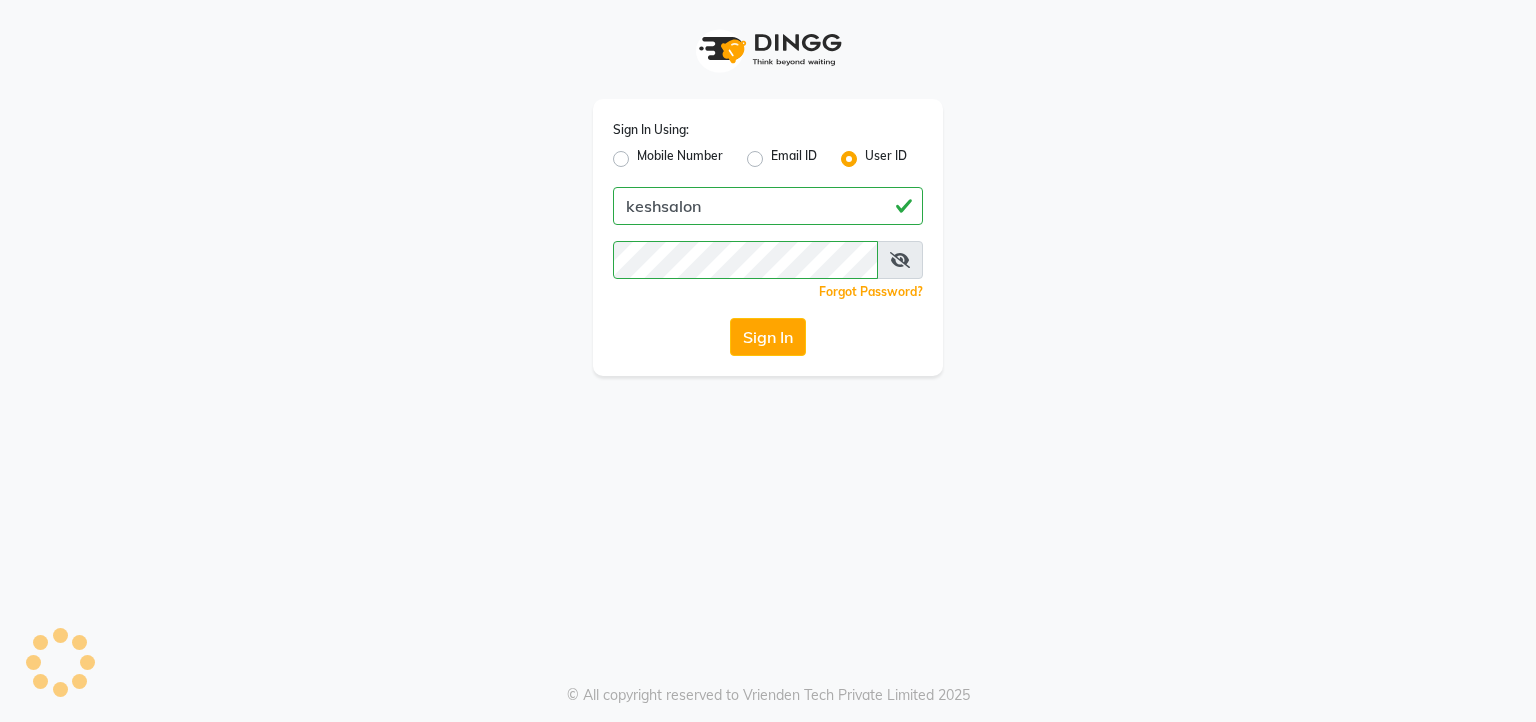 click on "Sign In" 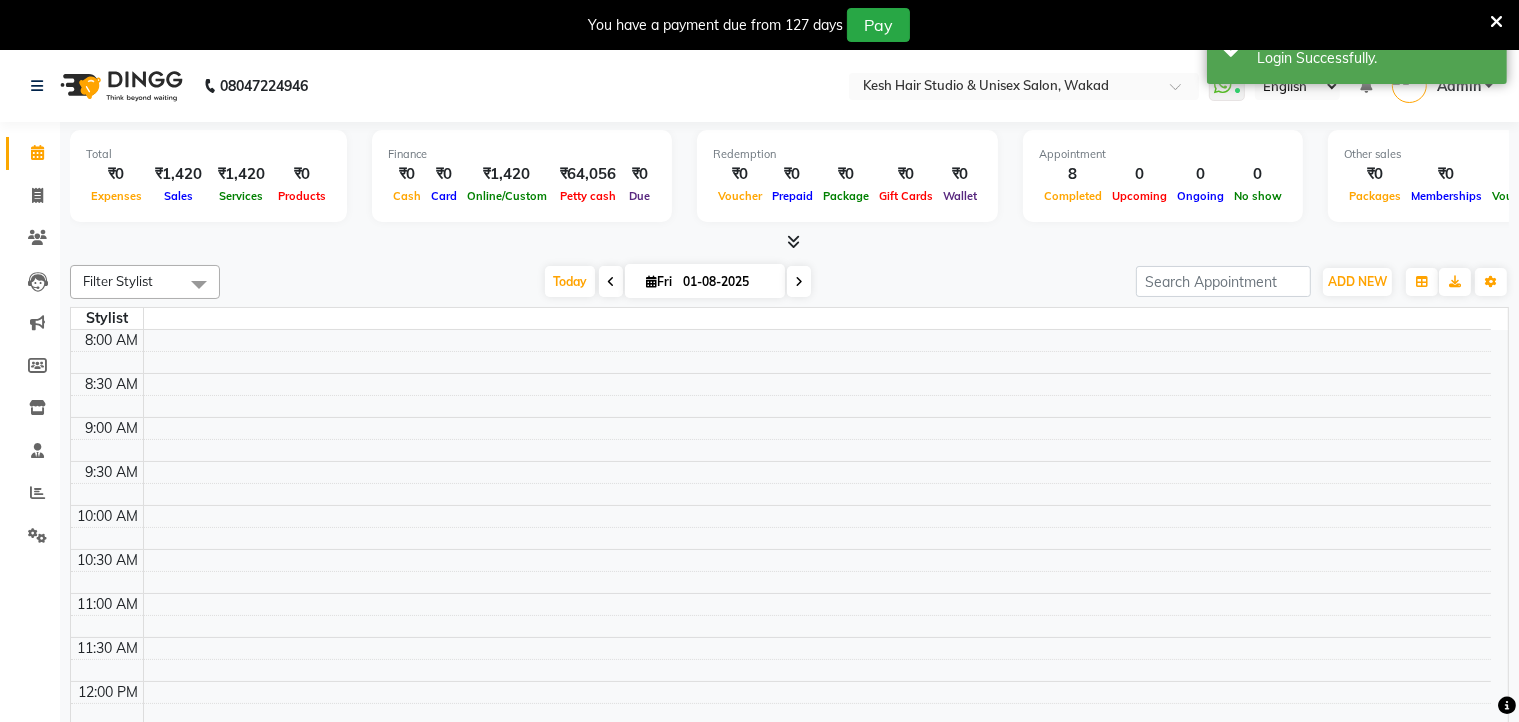 select on "en" 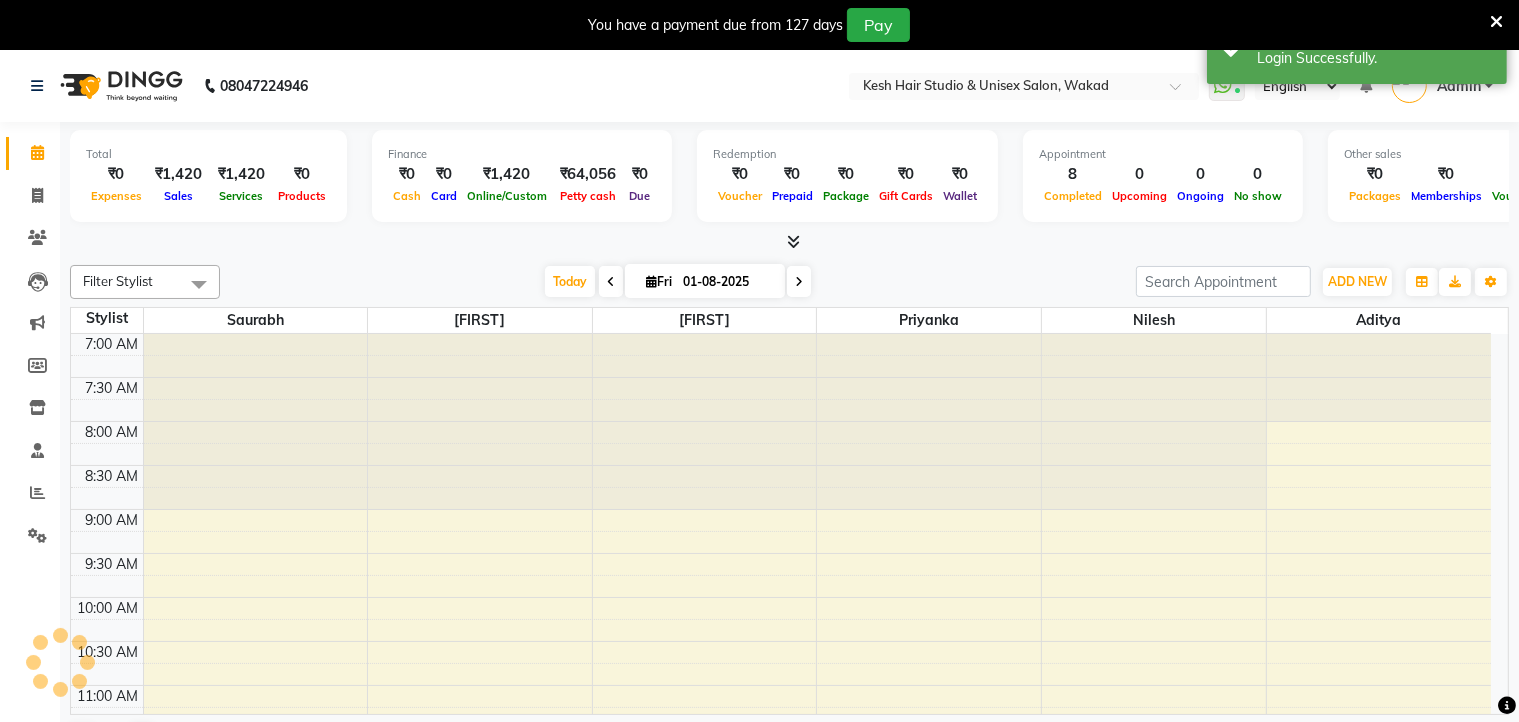 scroll, scrollTop: 0, scrollLeft: 0, axis: both 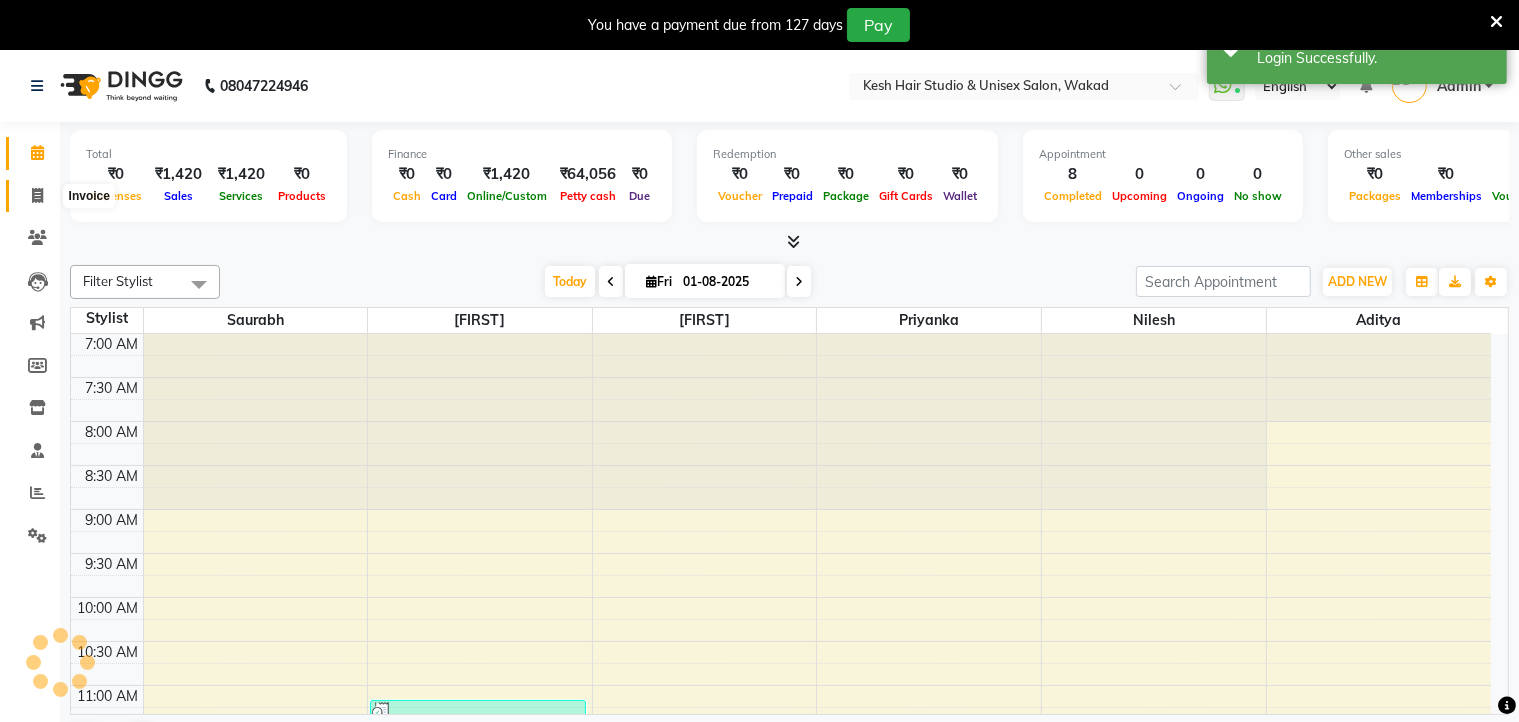 click 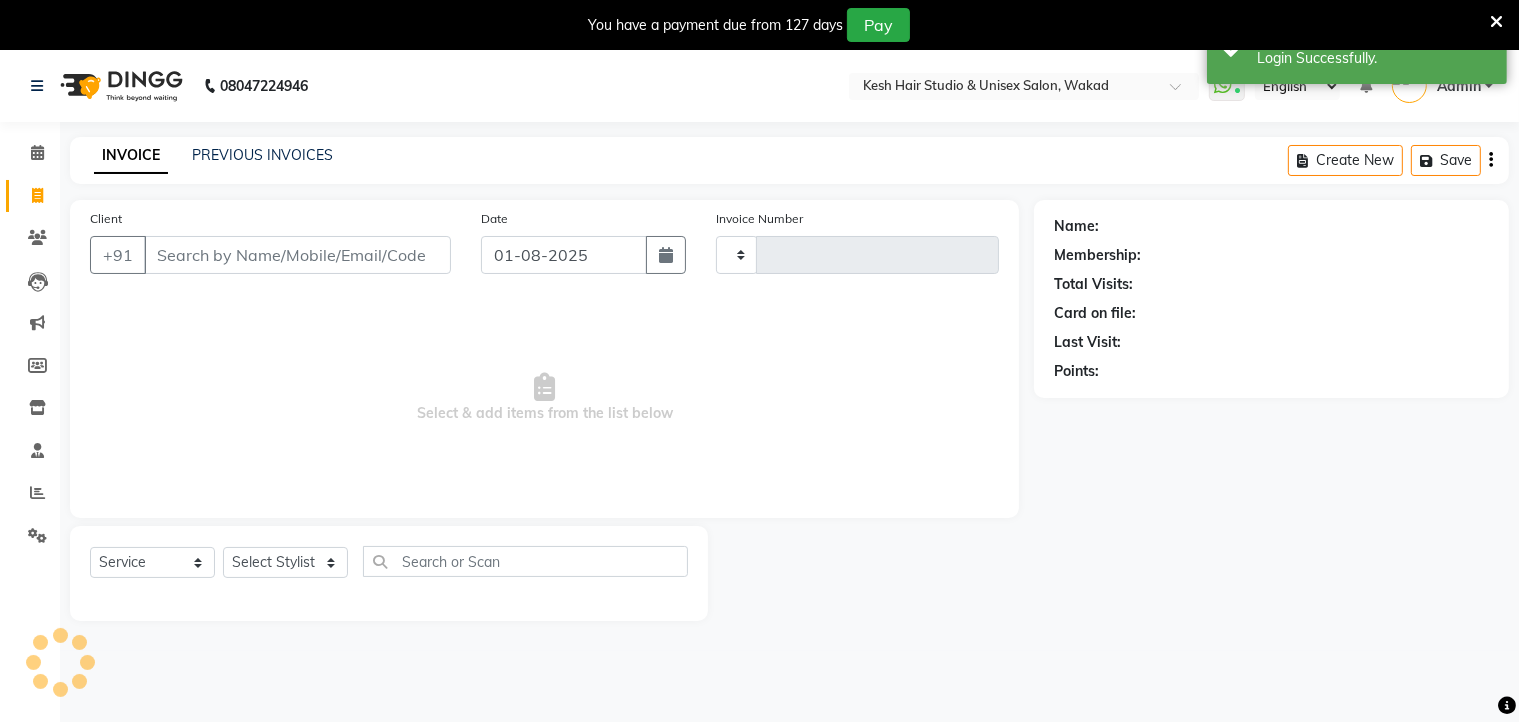 type on "0499" 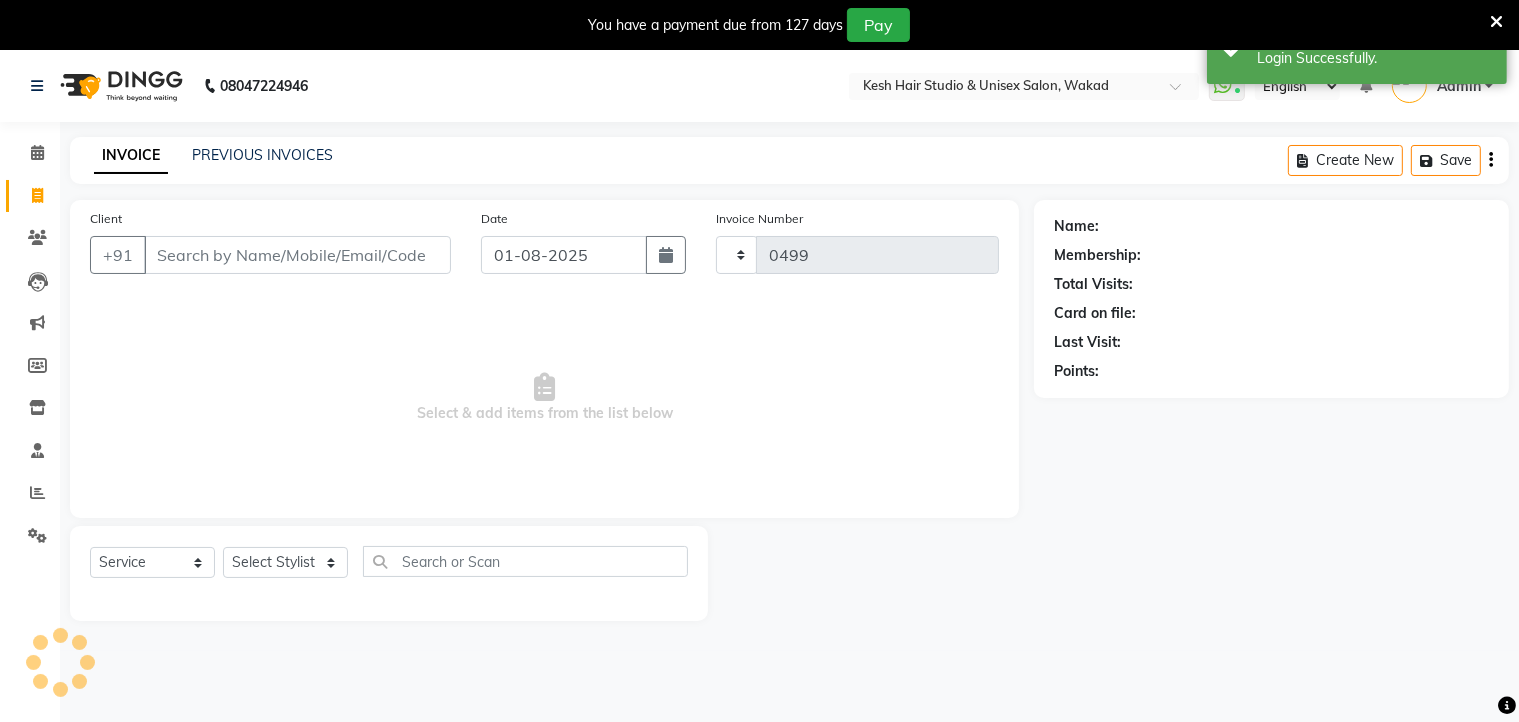 select on "5431" 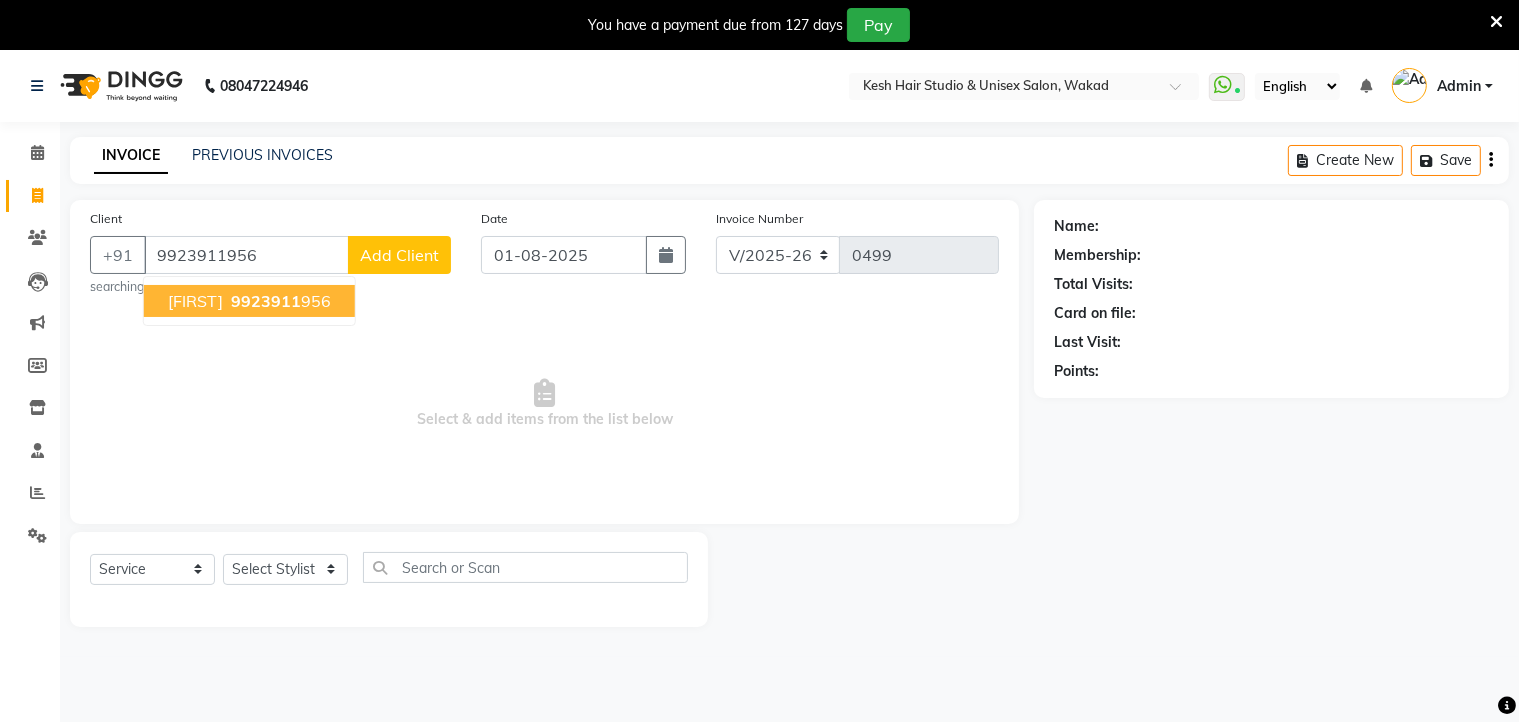 type on "9923911956" 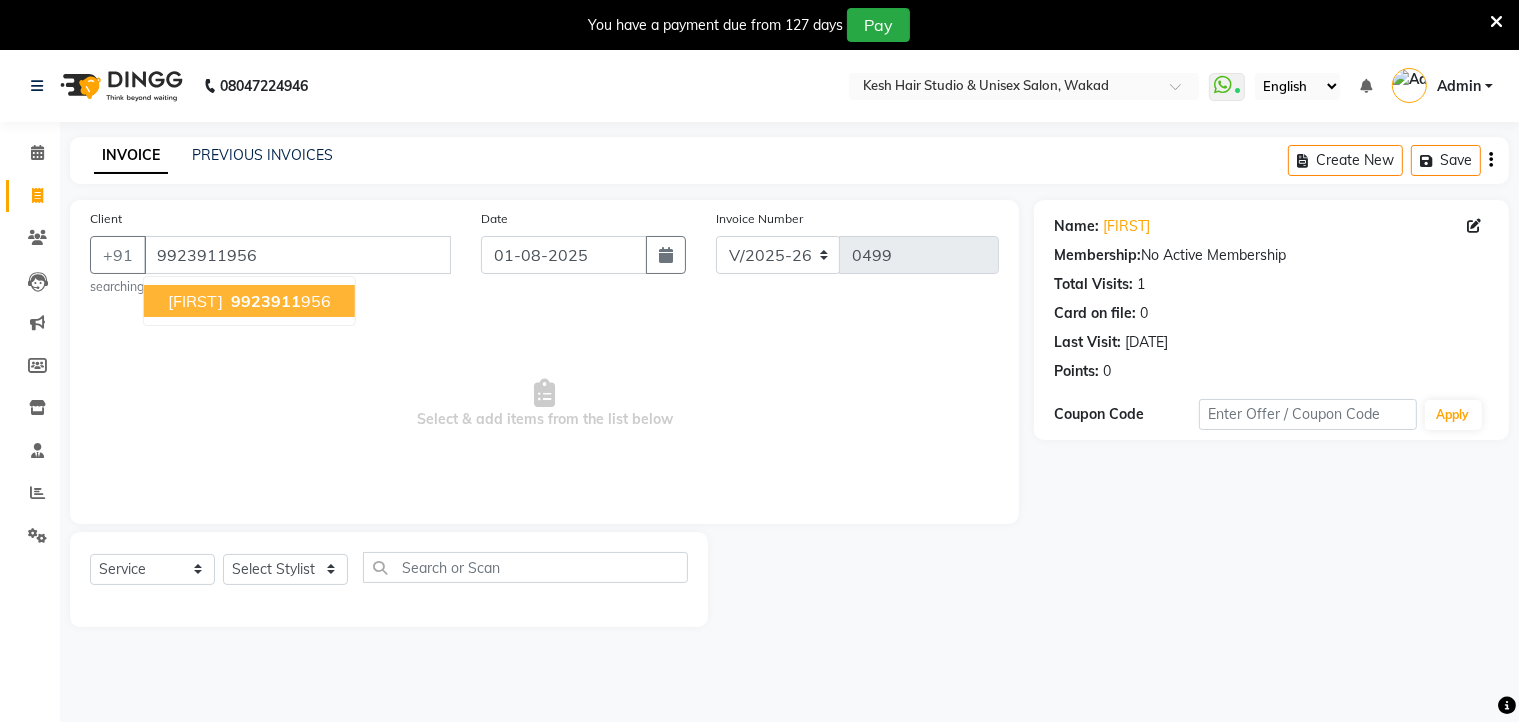 click on "9923911" at bounding box center (266, 301) 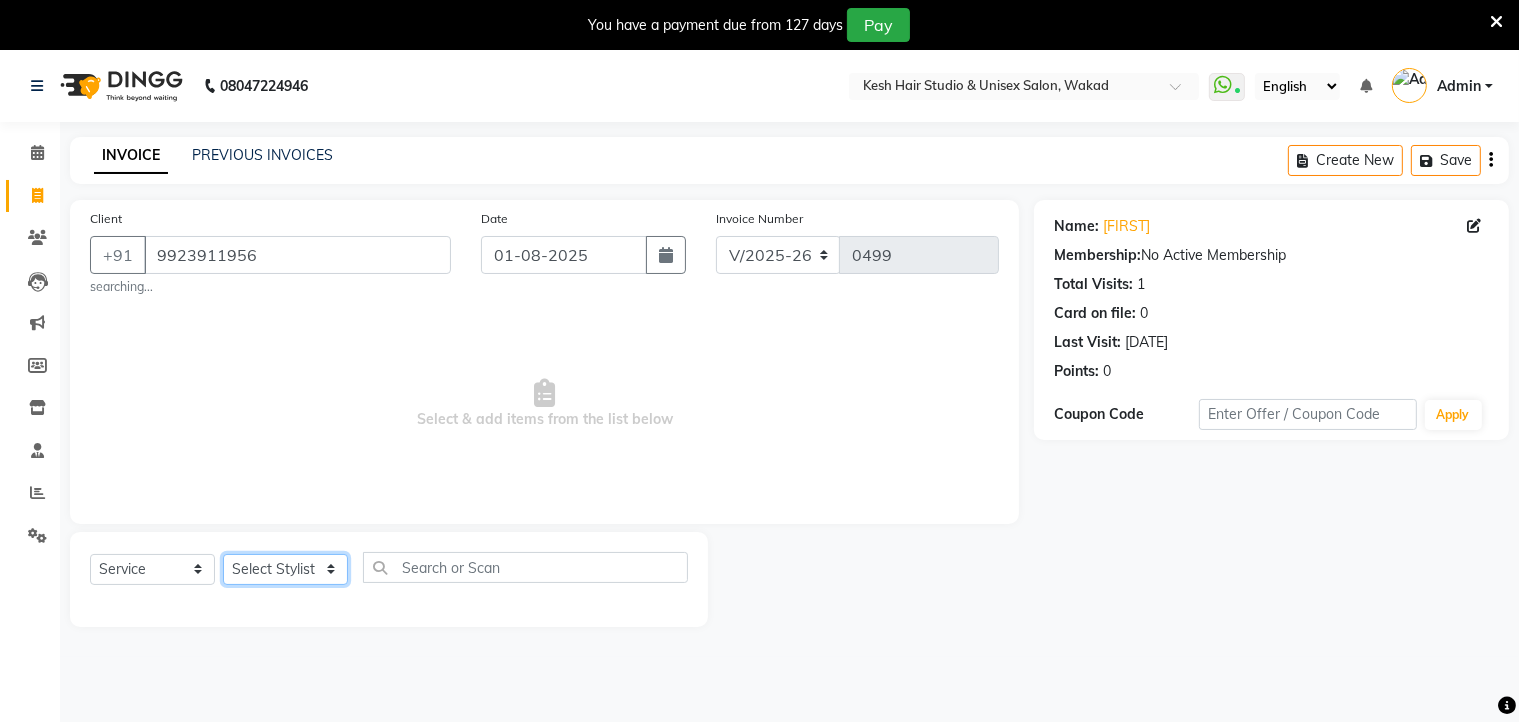 click on "Select Stylist [FIRST] [FIRST] [FIRST] [FIRST] [FIRST] [FIRST] [FIRST]" 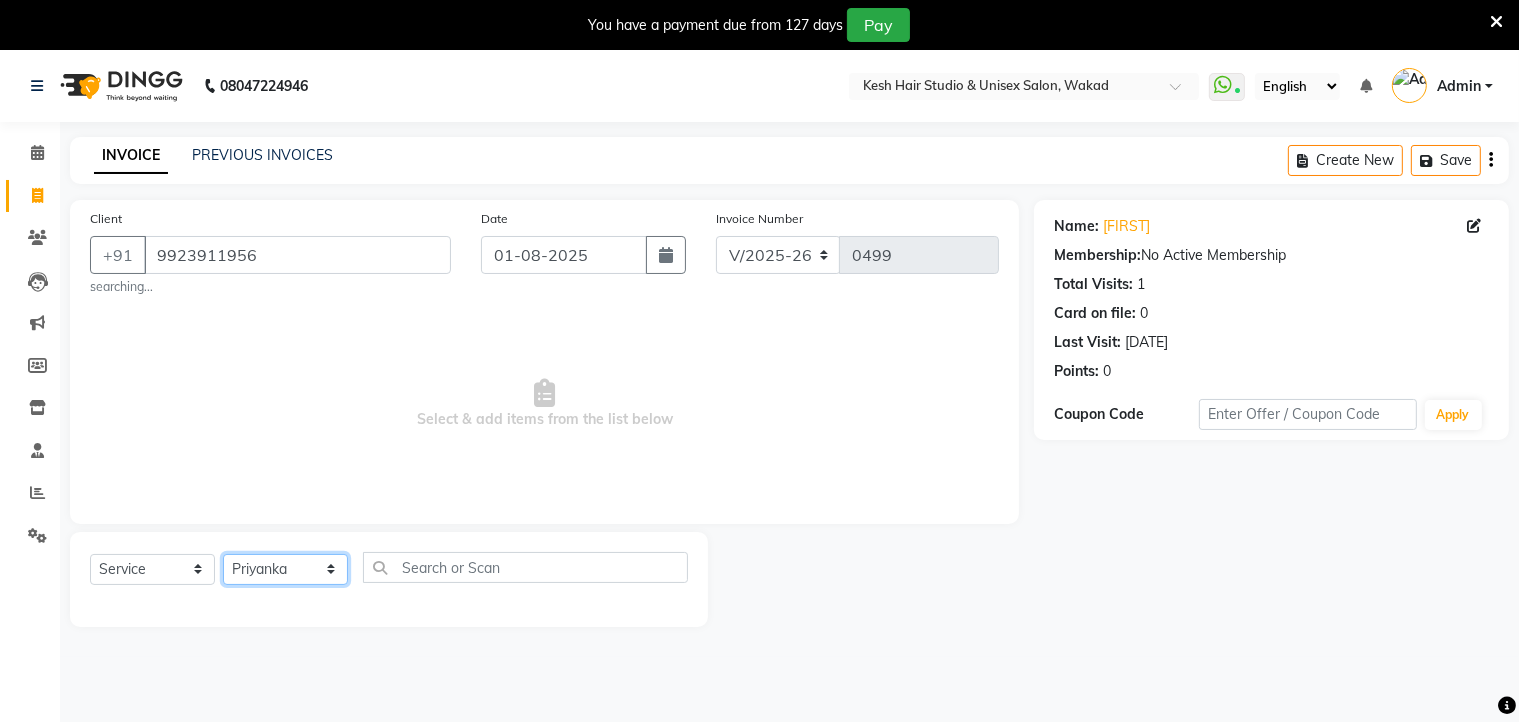 click on "Select Stylist [FIRST] [FIRST] [FIRST] [FIRST] [FIRST] [FIRST] [FIRST]" 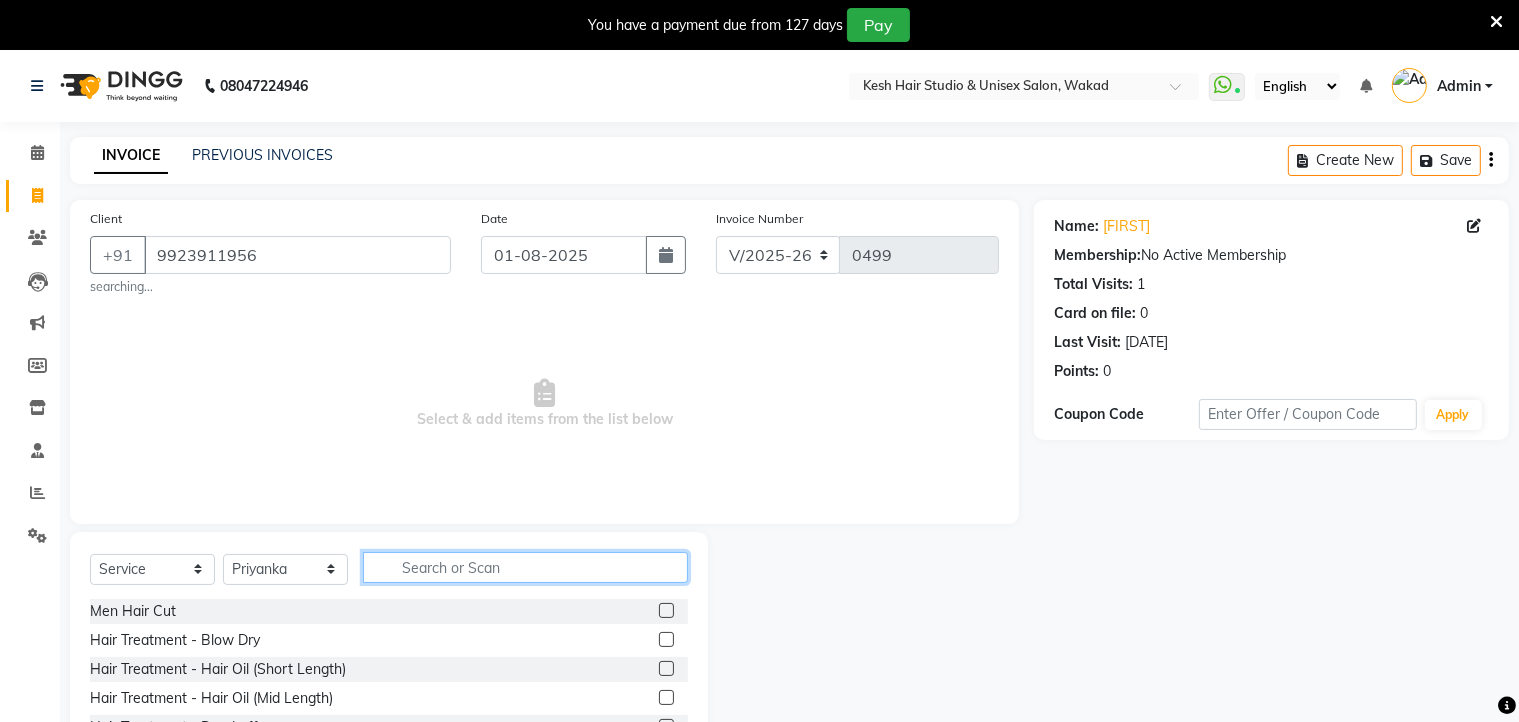 click 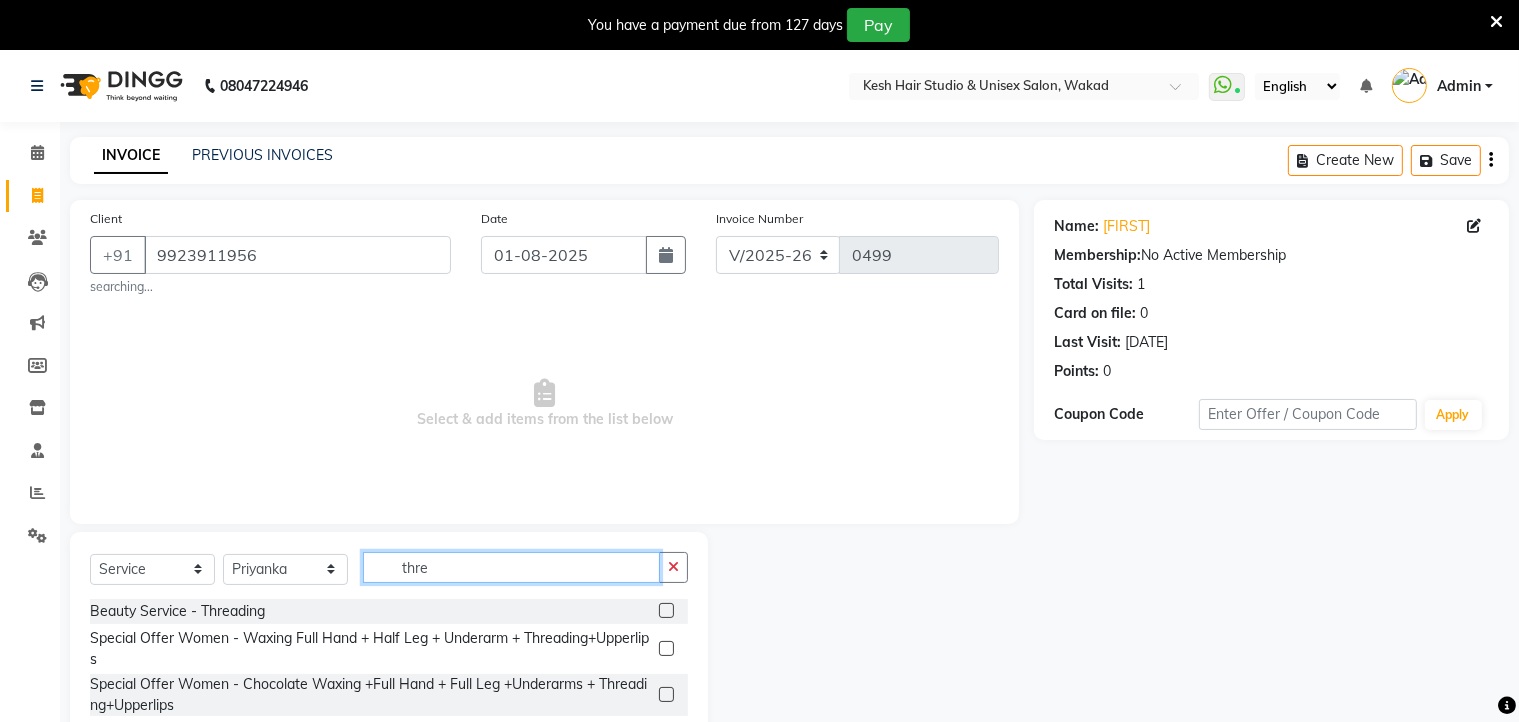 type on "thre" 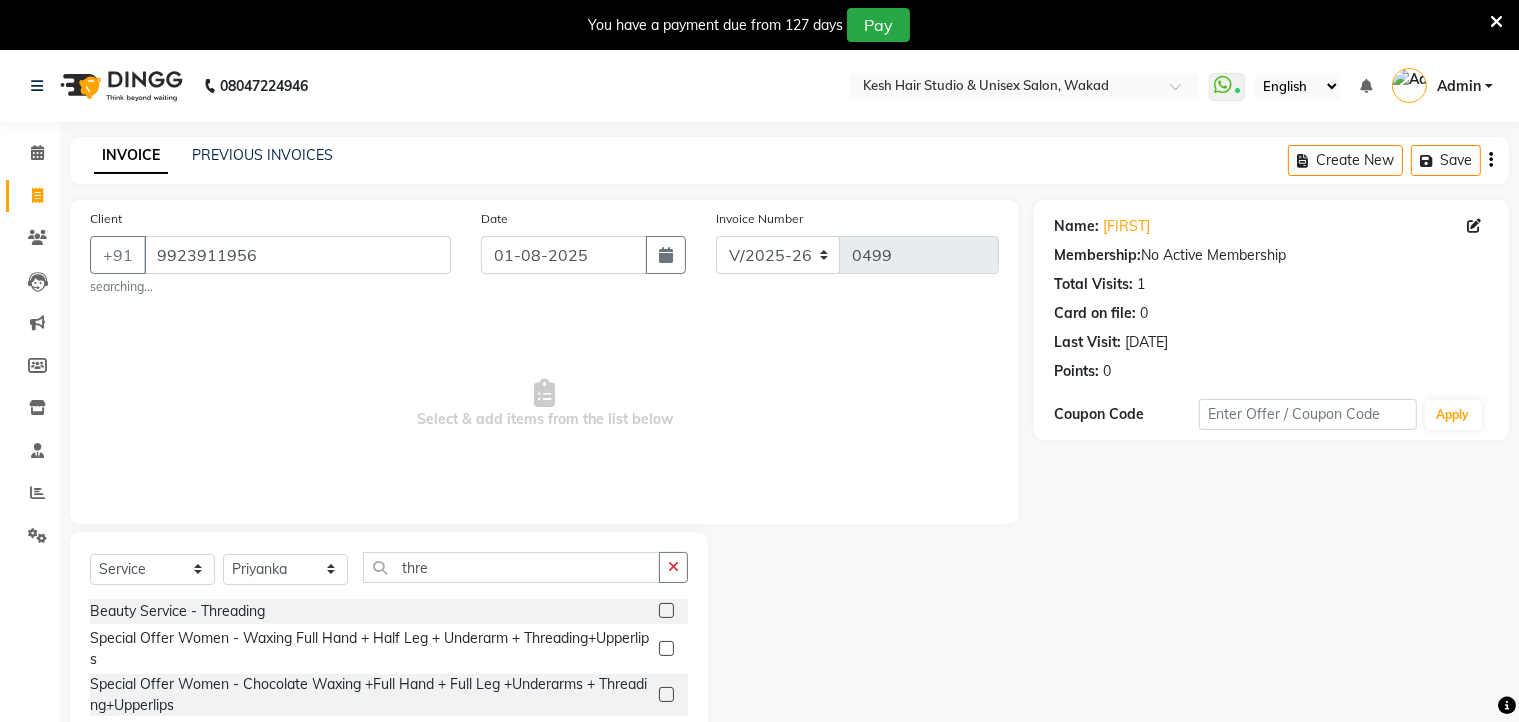 click 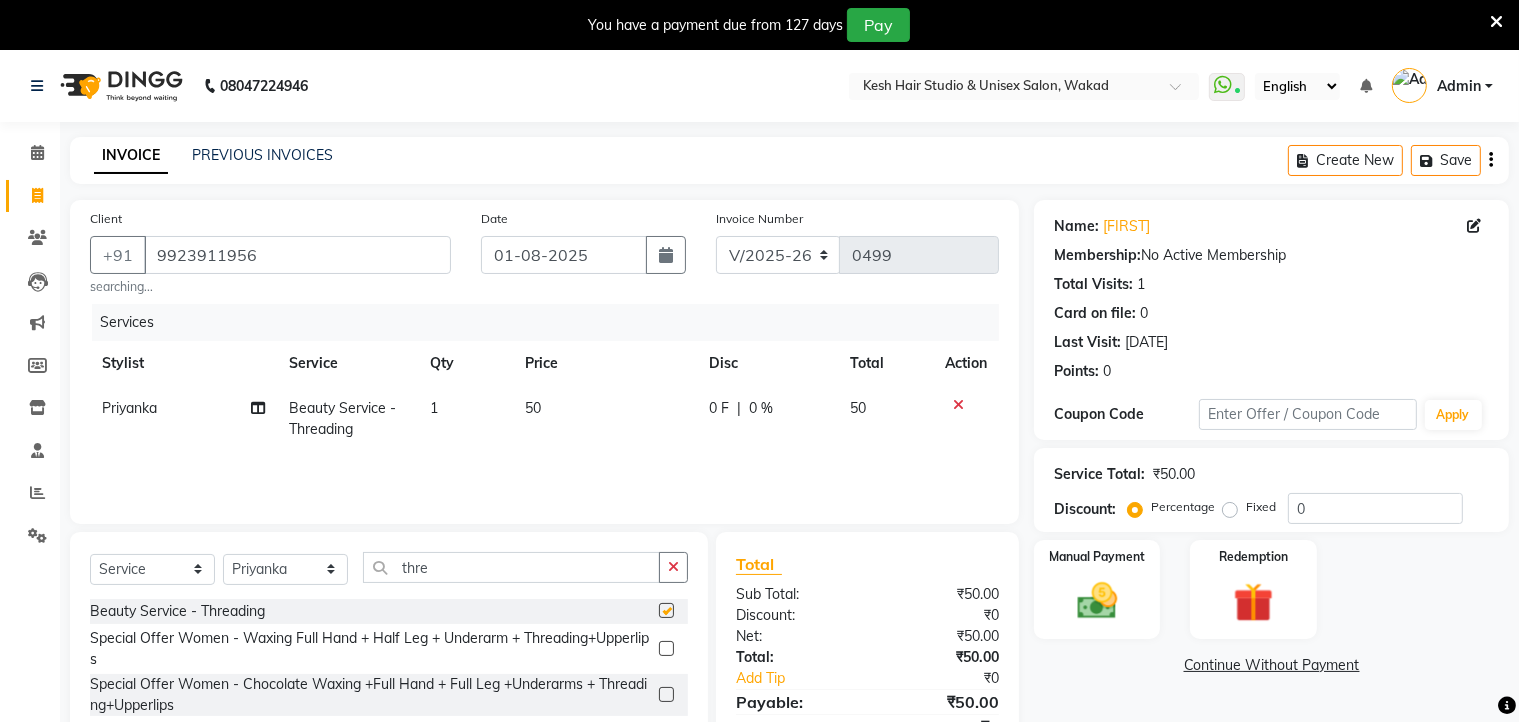 checkbox on "false" 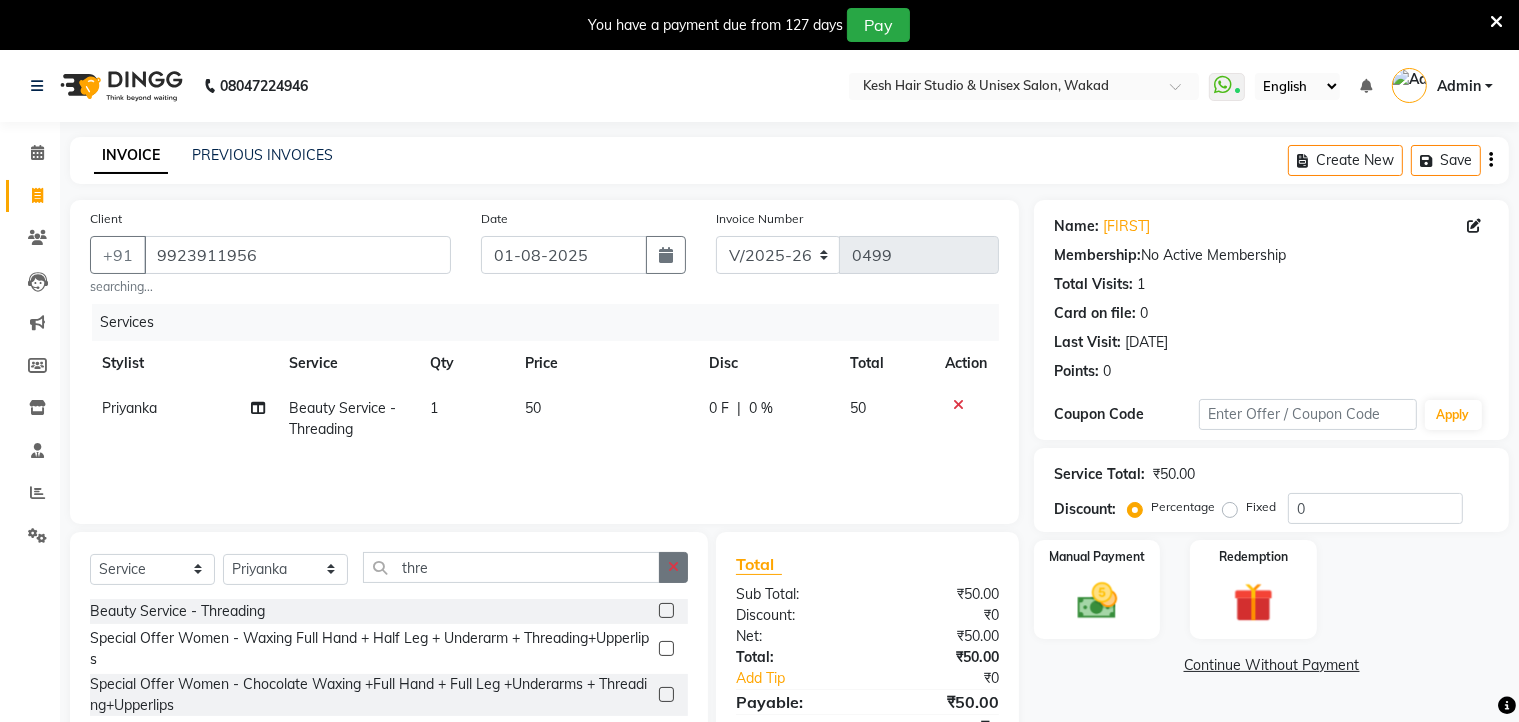 click 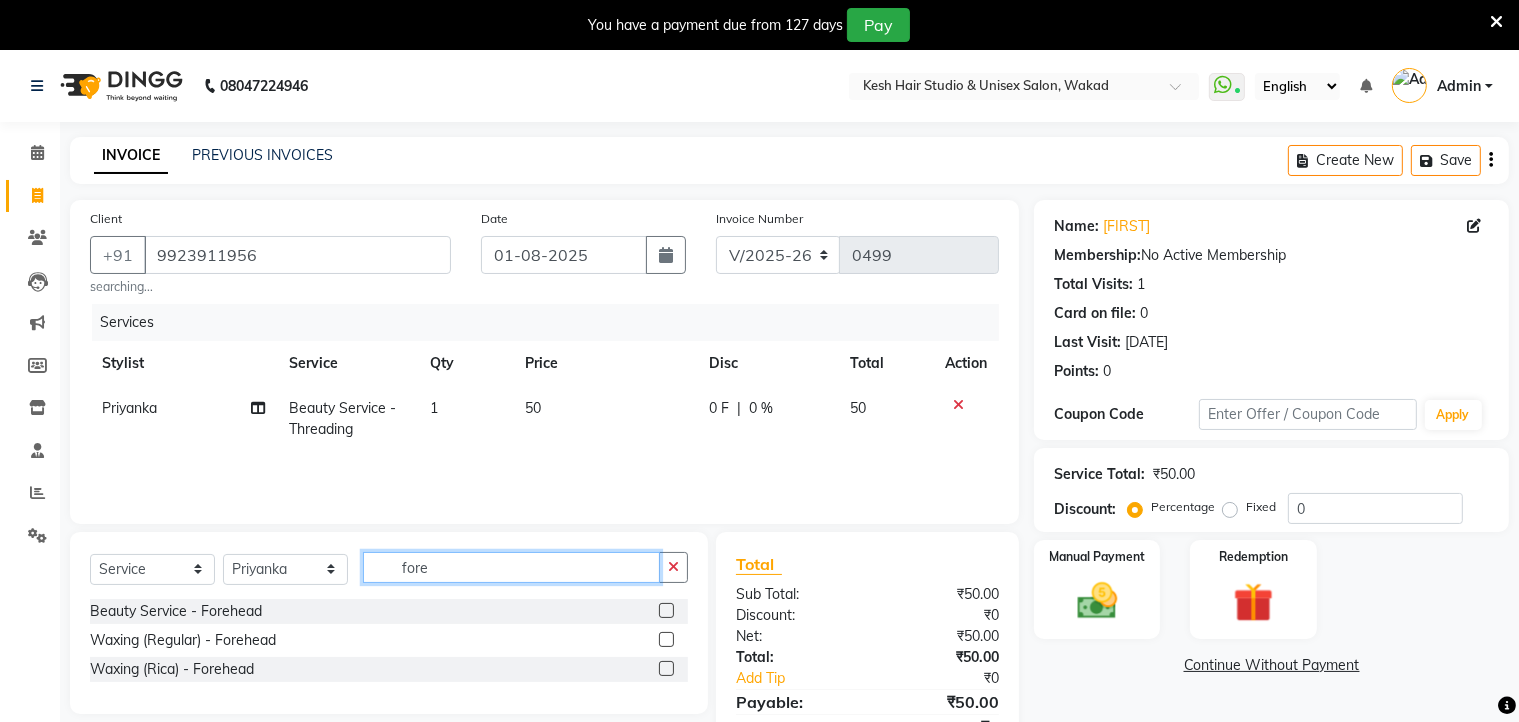 type on "fore" 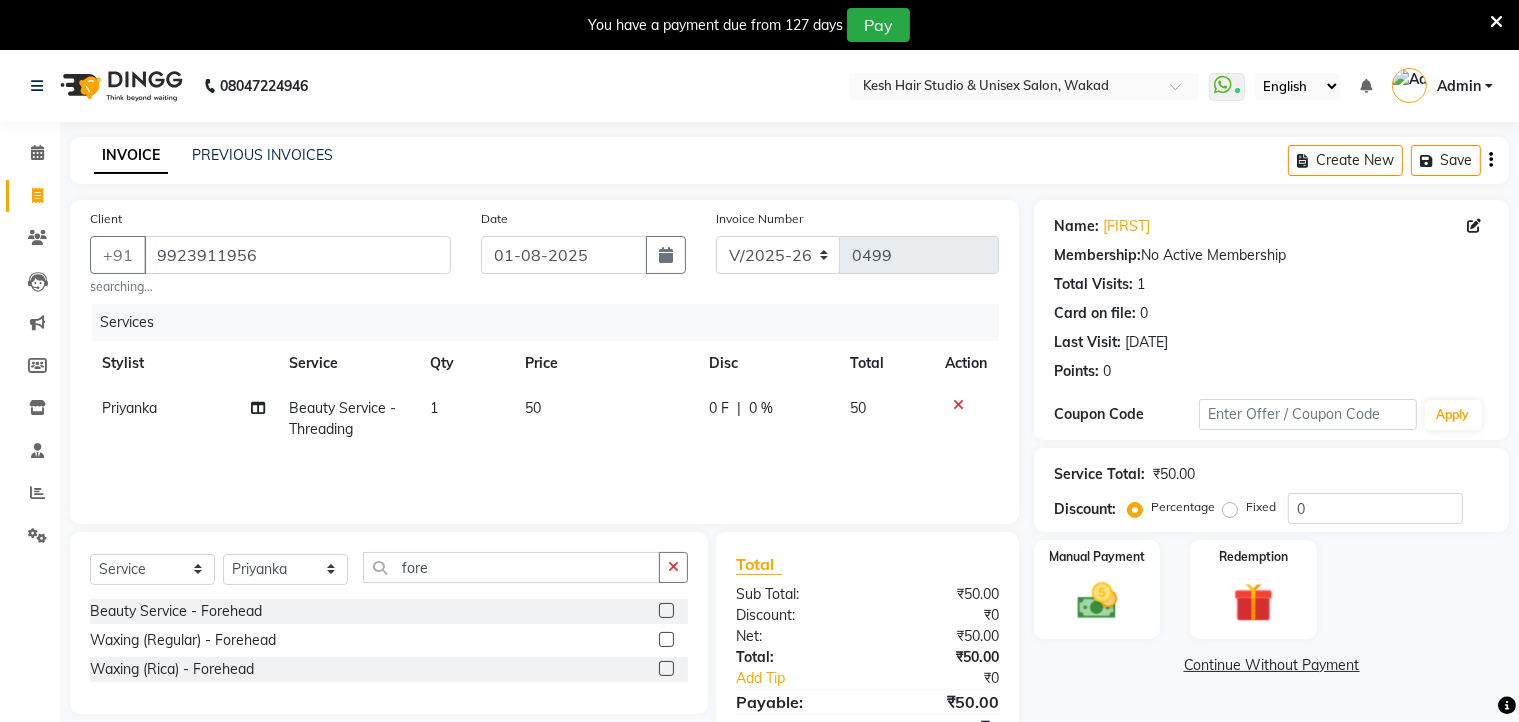 click 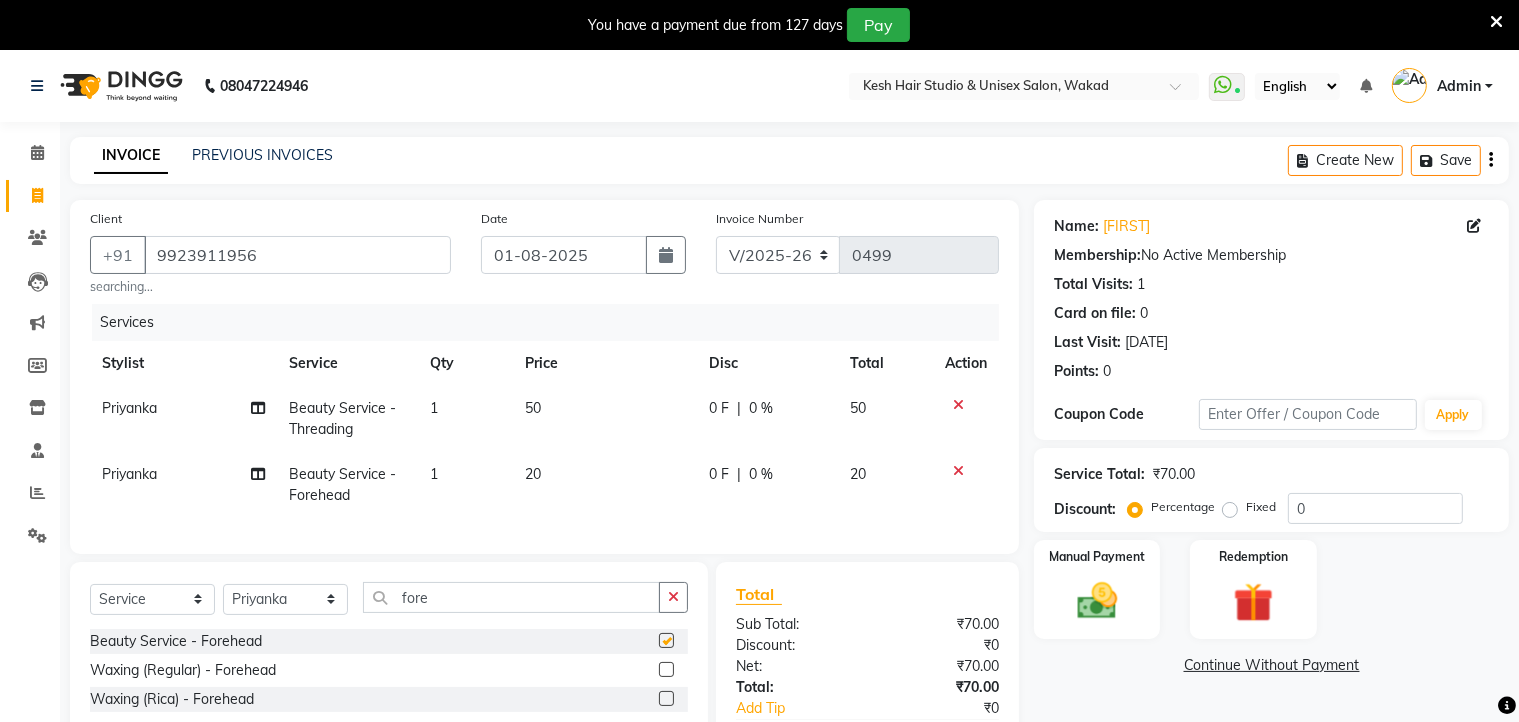 checkbox on "false" 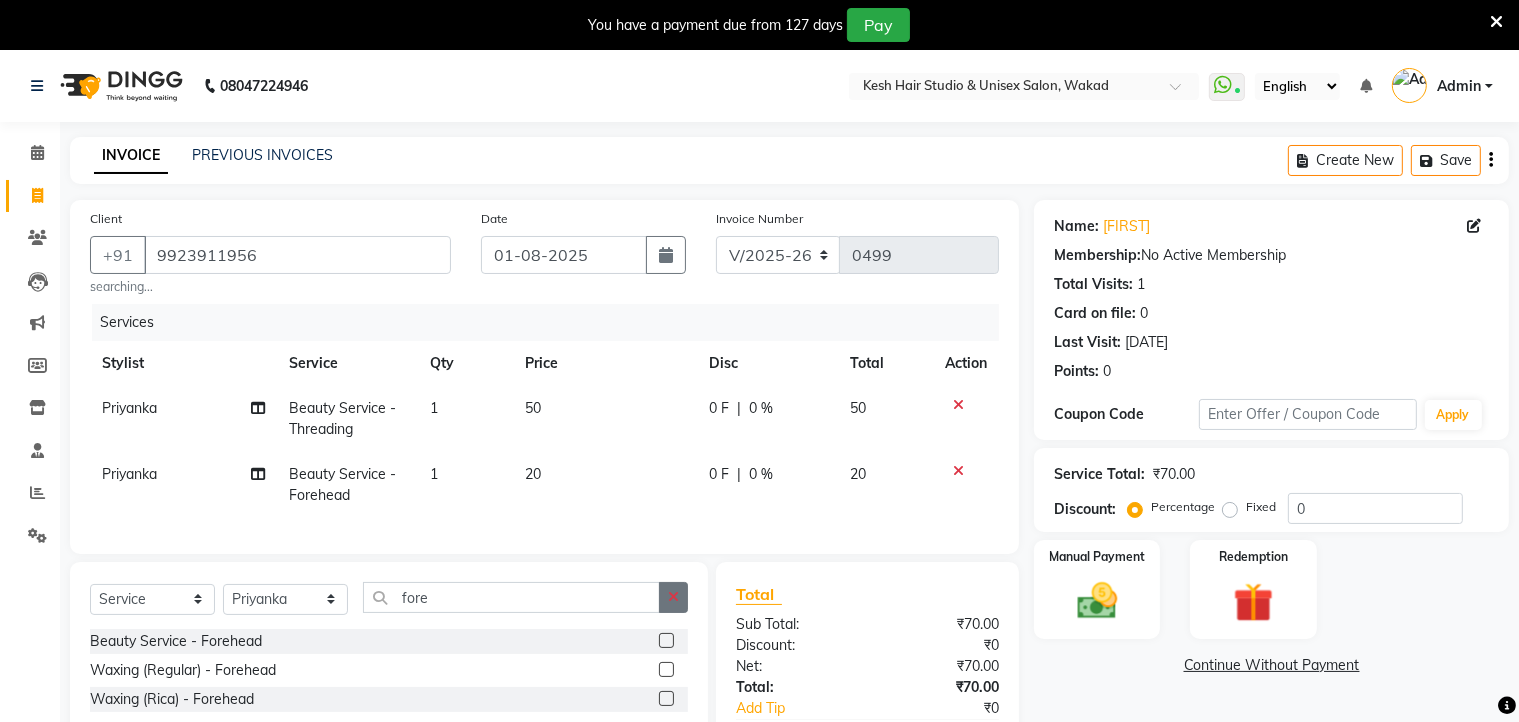 click 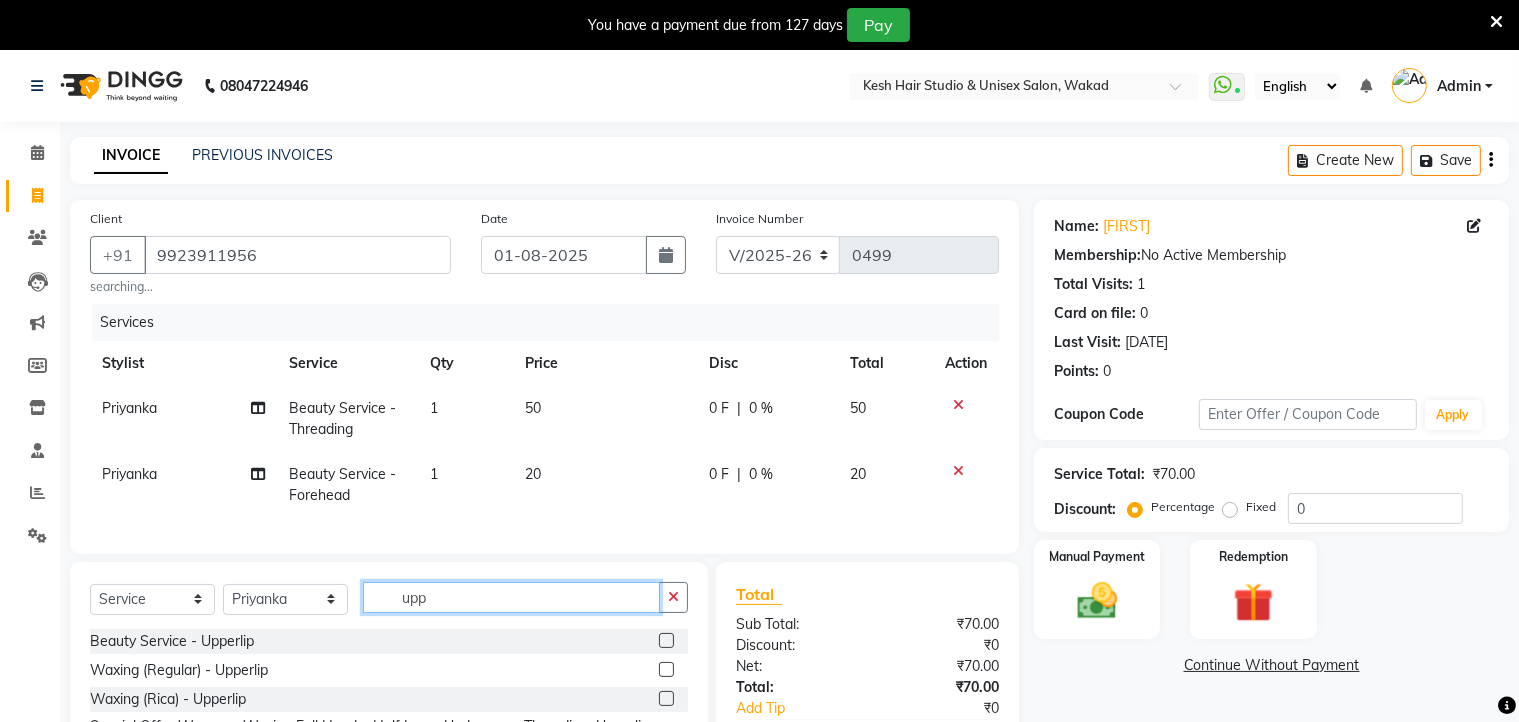 type on "upp" 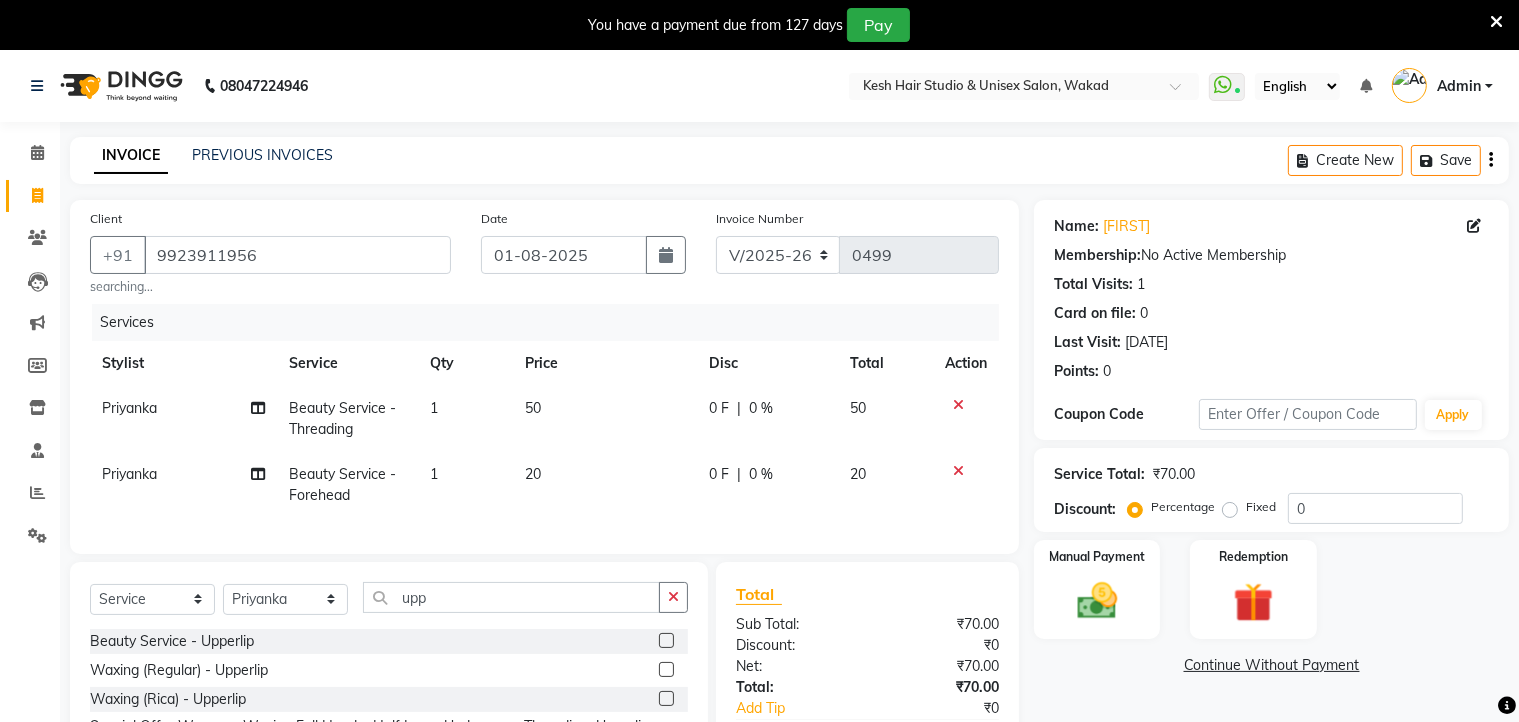 click 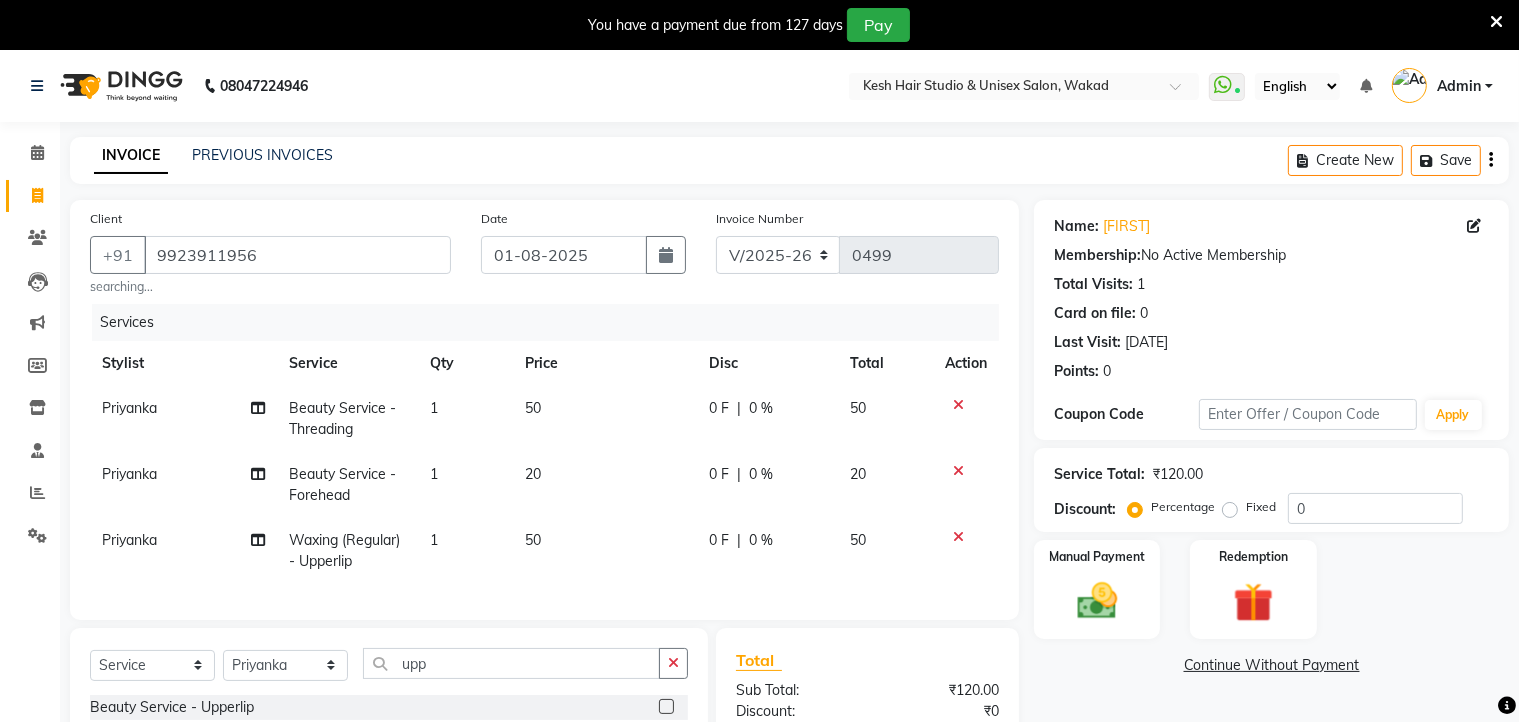 checkbox on "false" 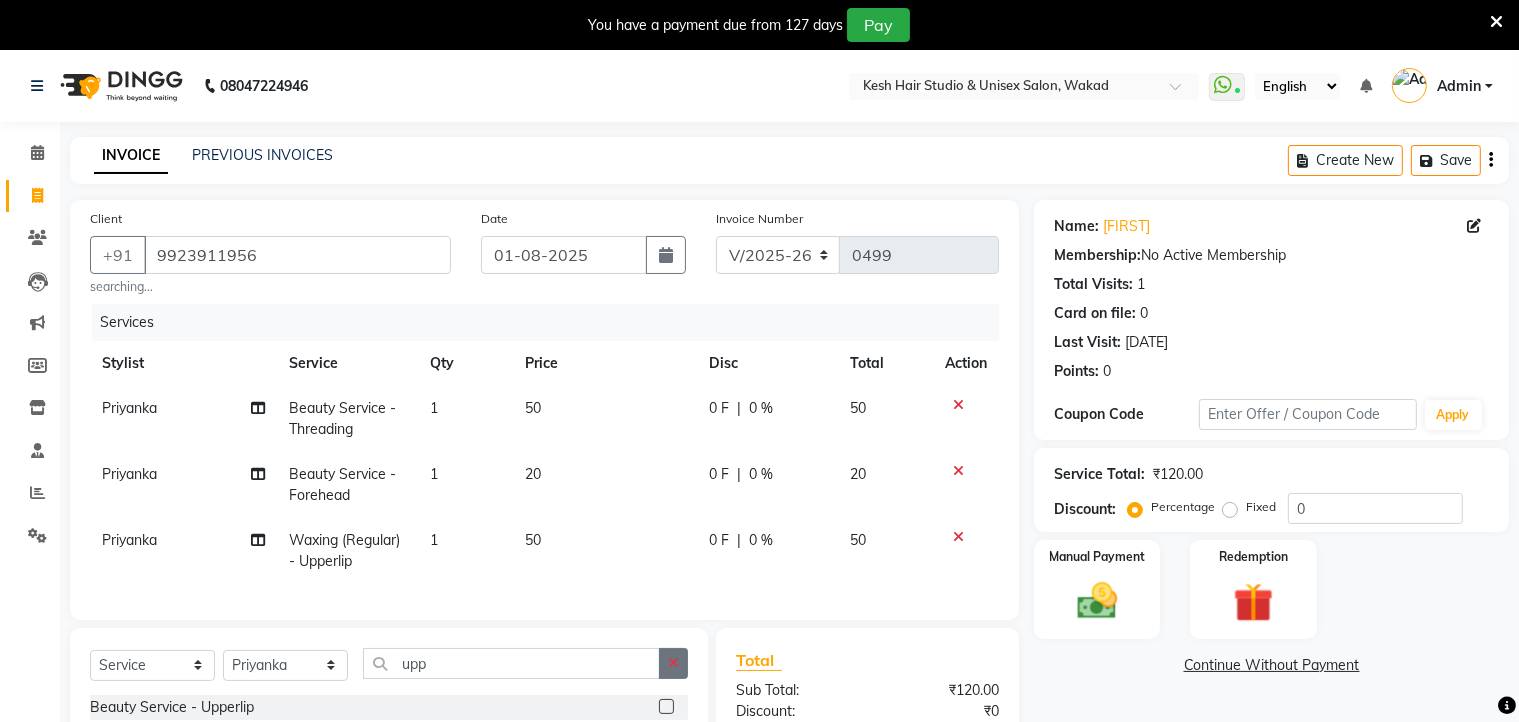 click 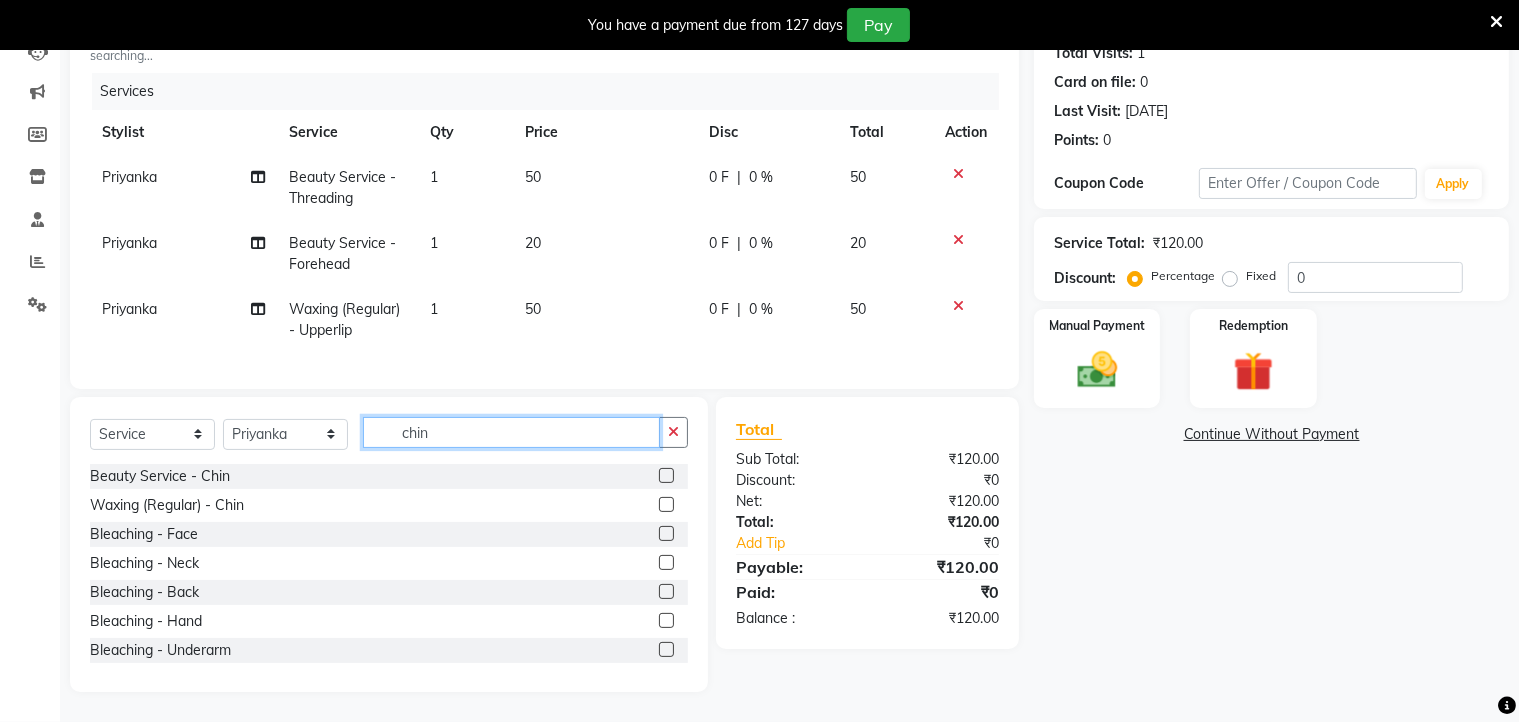 scroll, scrollTop: 234, scrollLeft: 0, axis: vertical 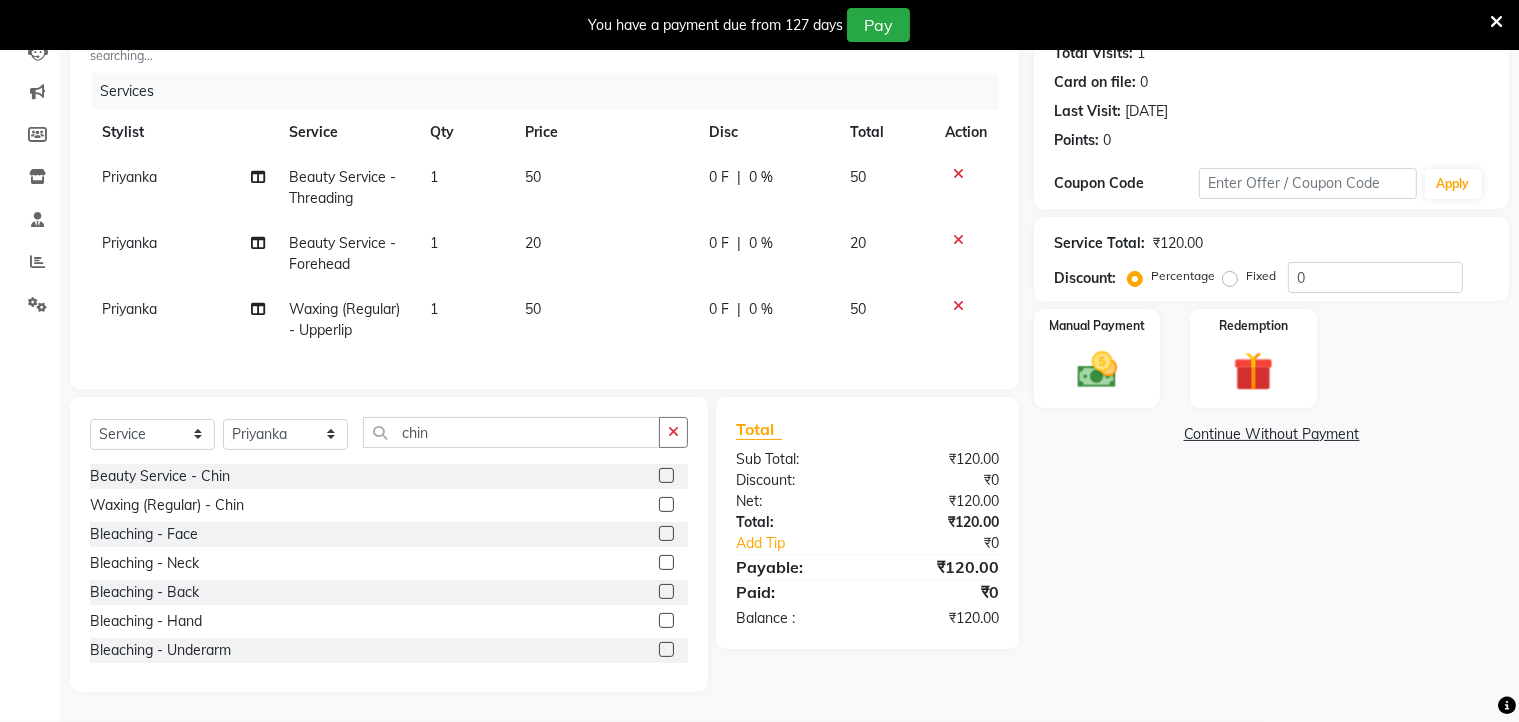 click 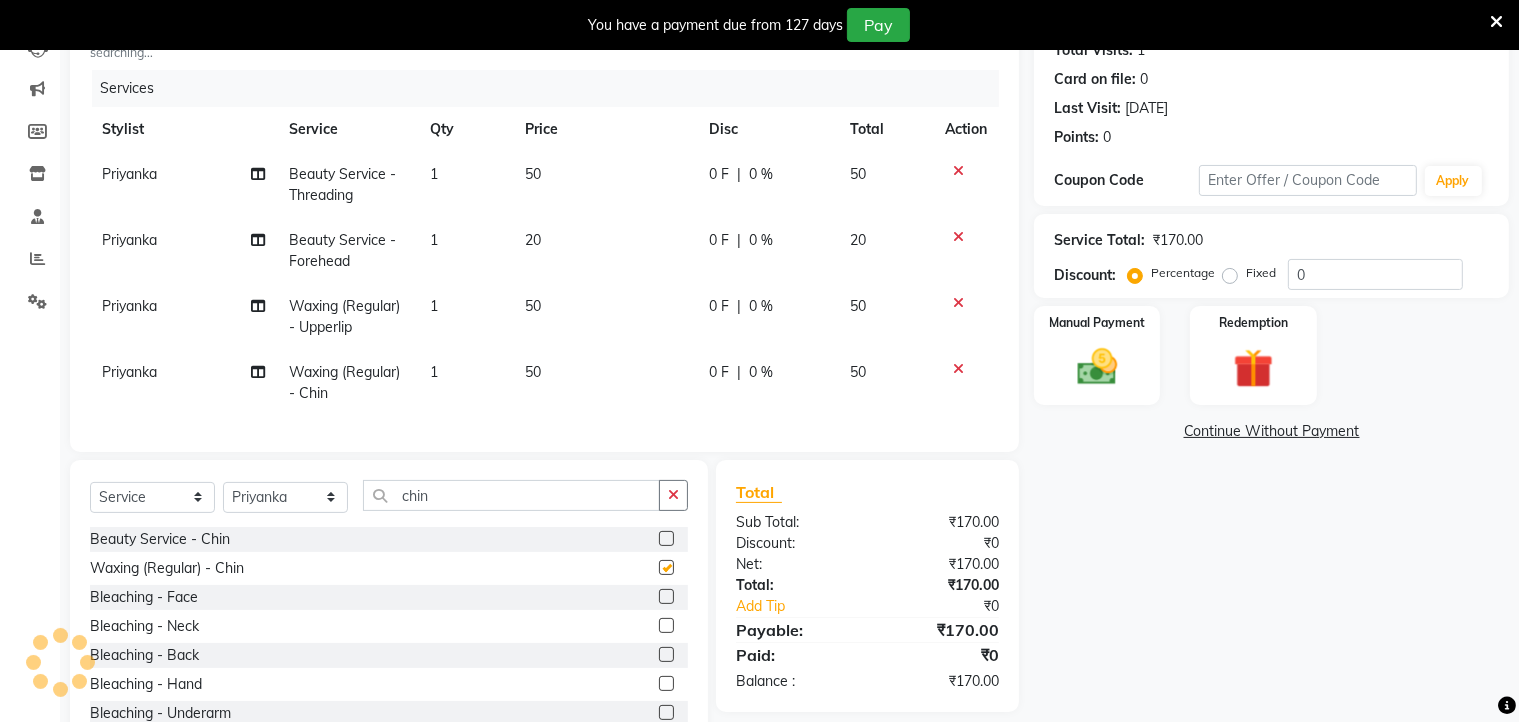 checkbox on "false" 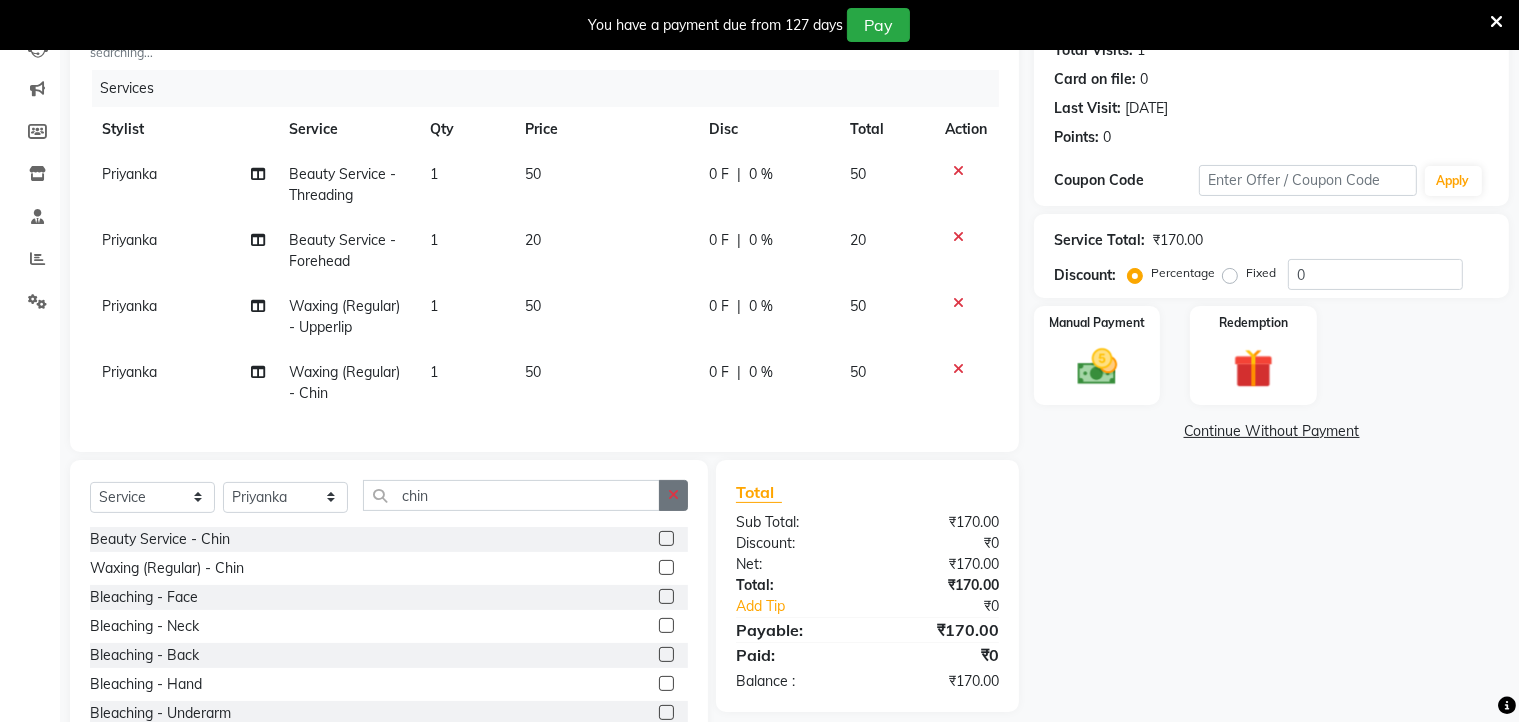 click 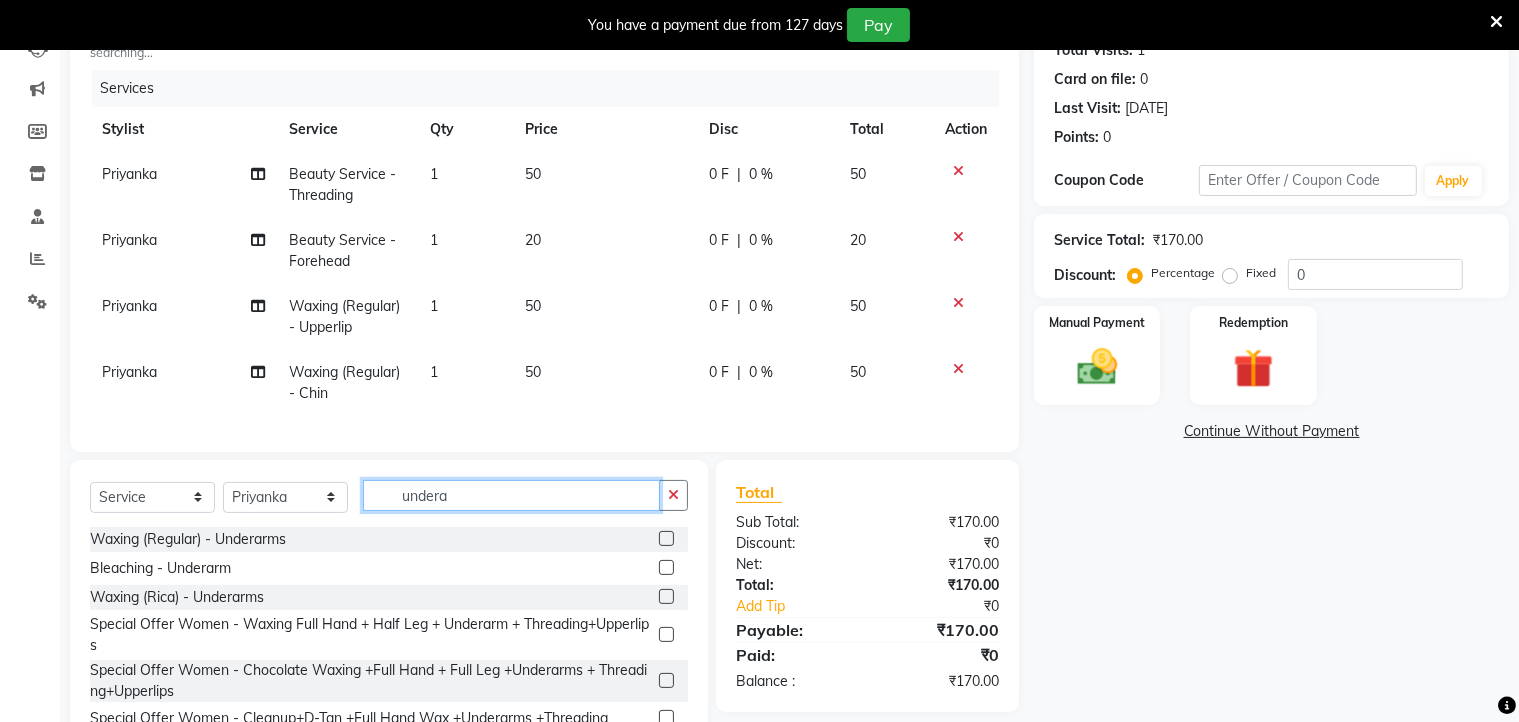 type on "undera" 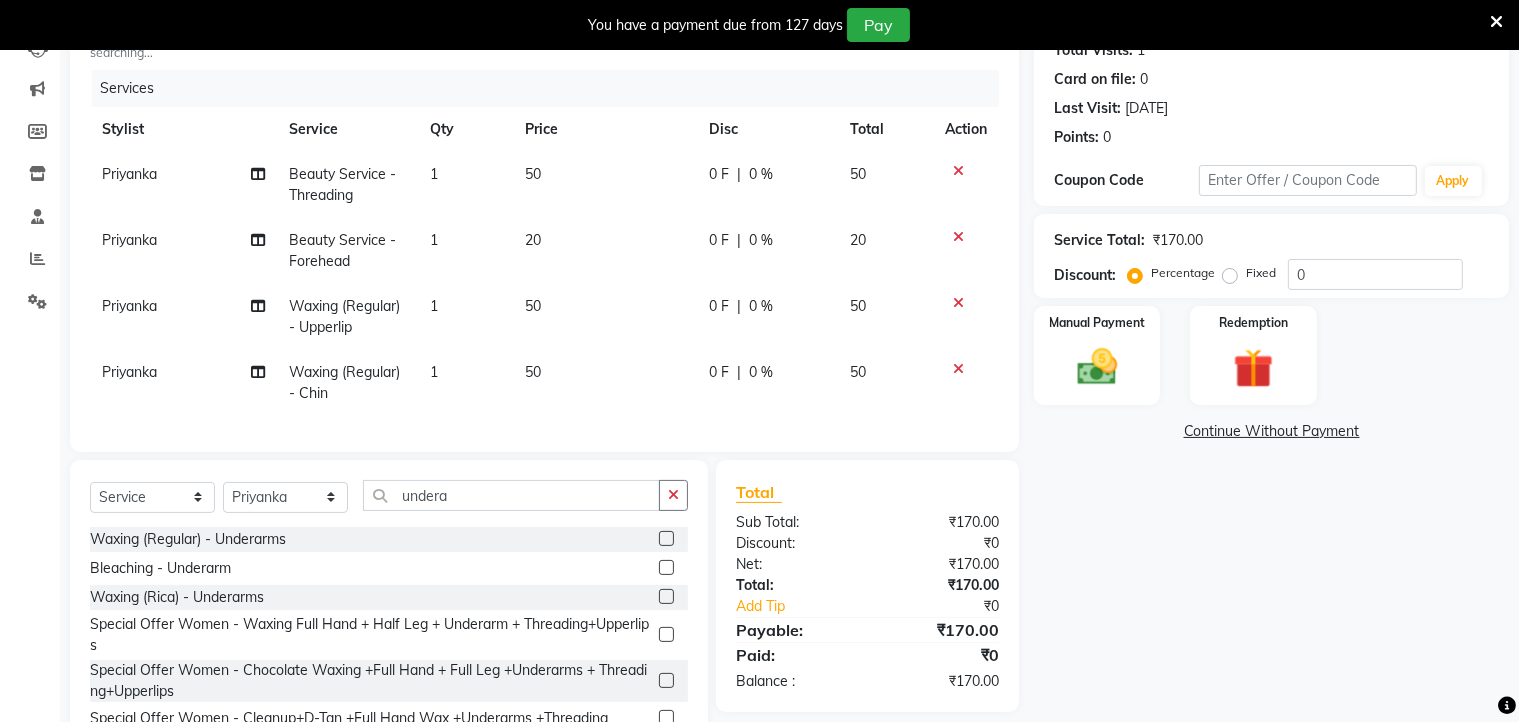 click 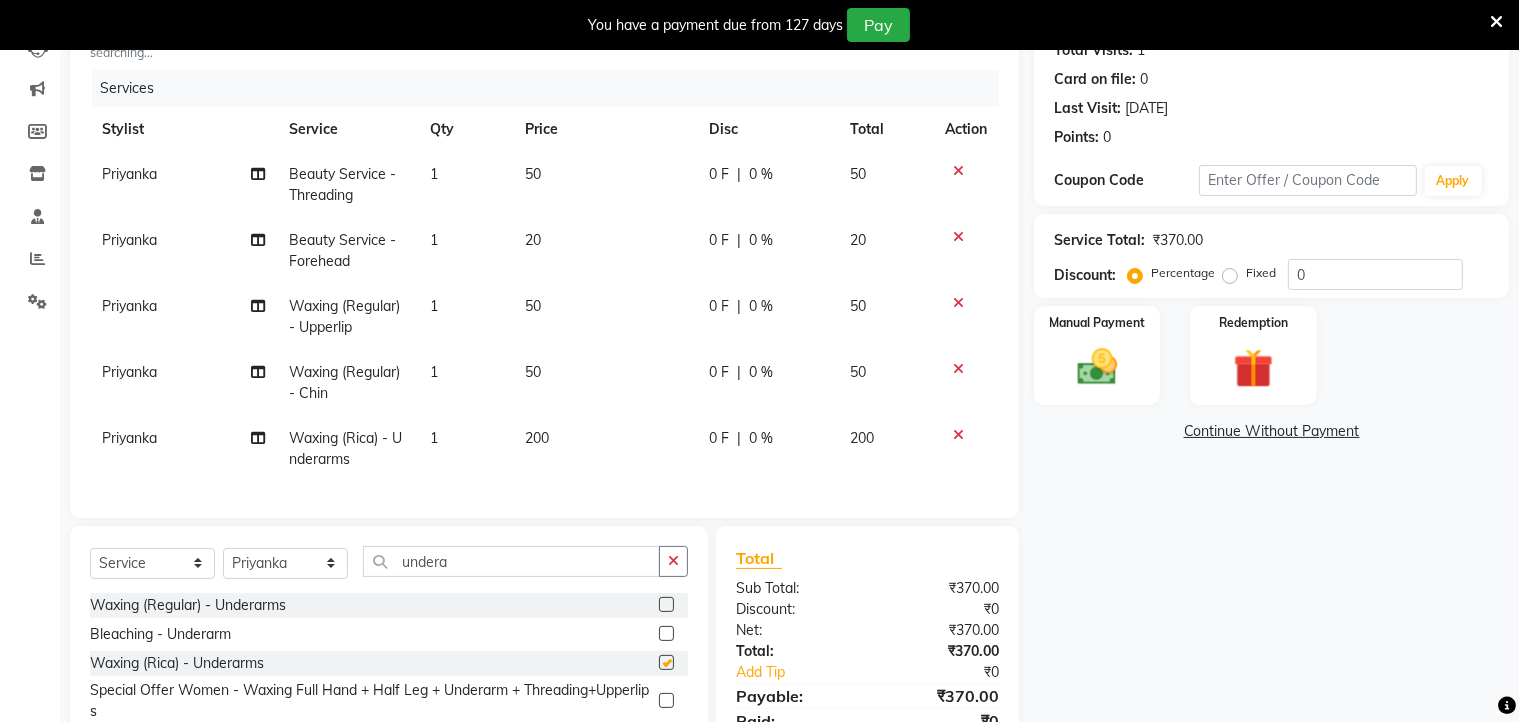 checkbox on "false" 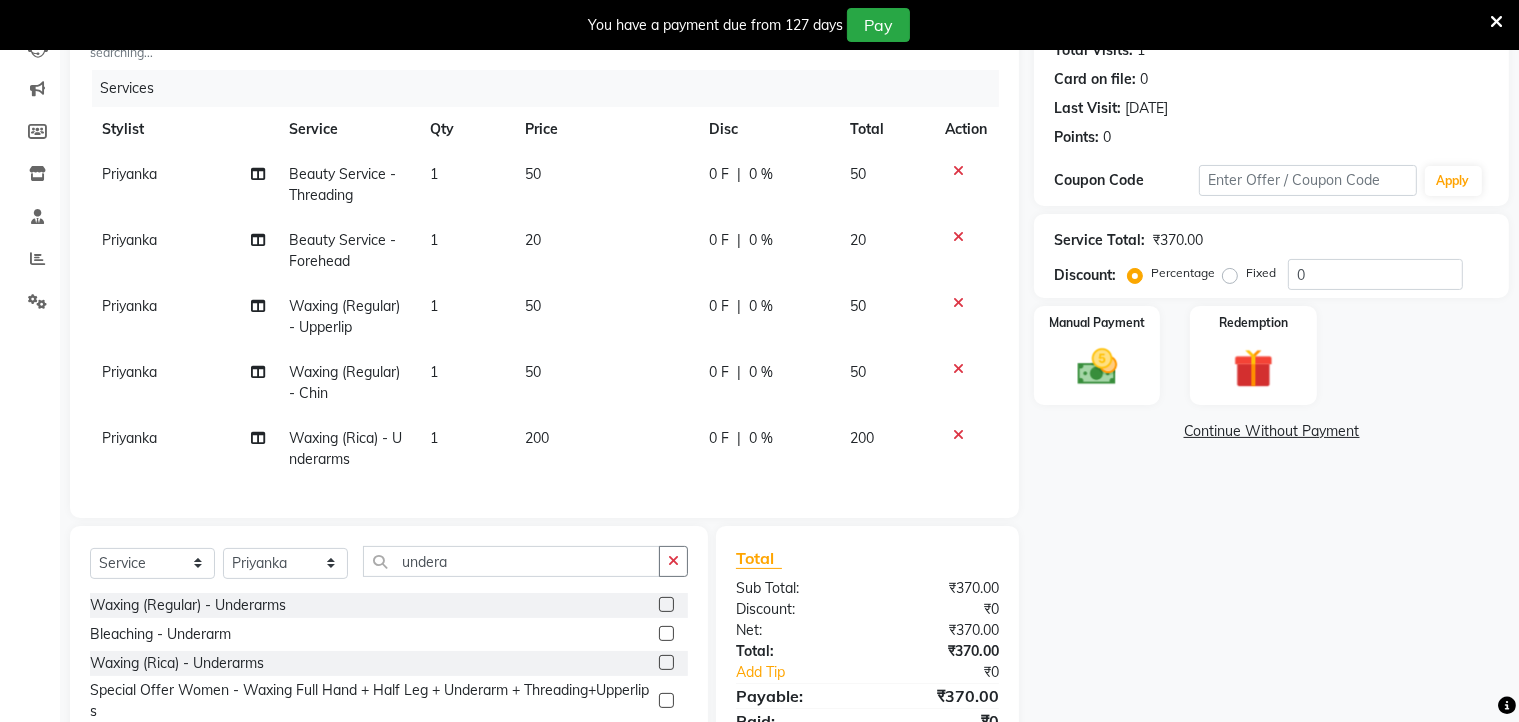 click on "0 F" 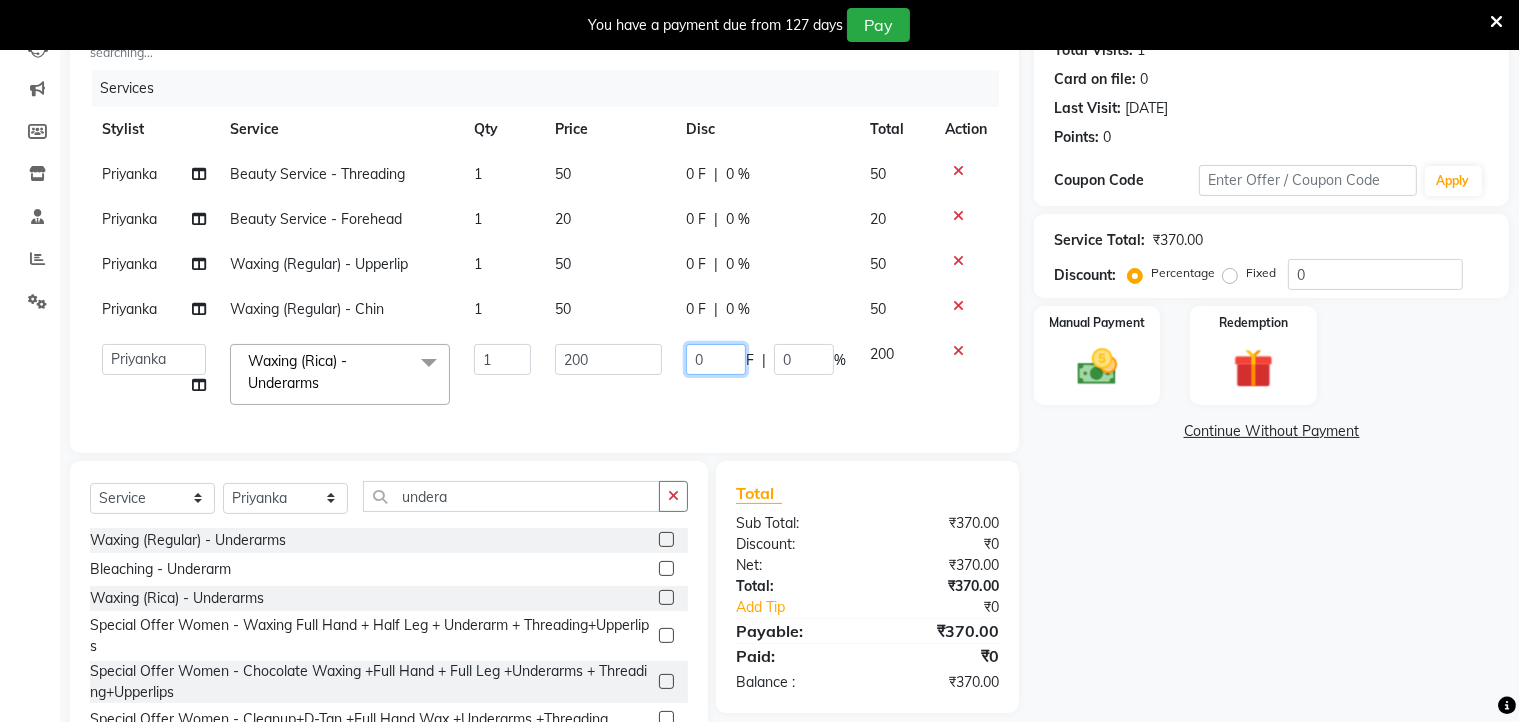click on "0" 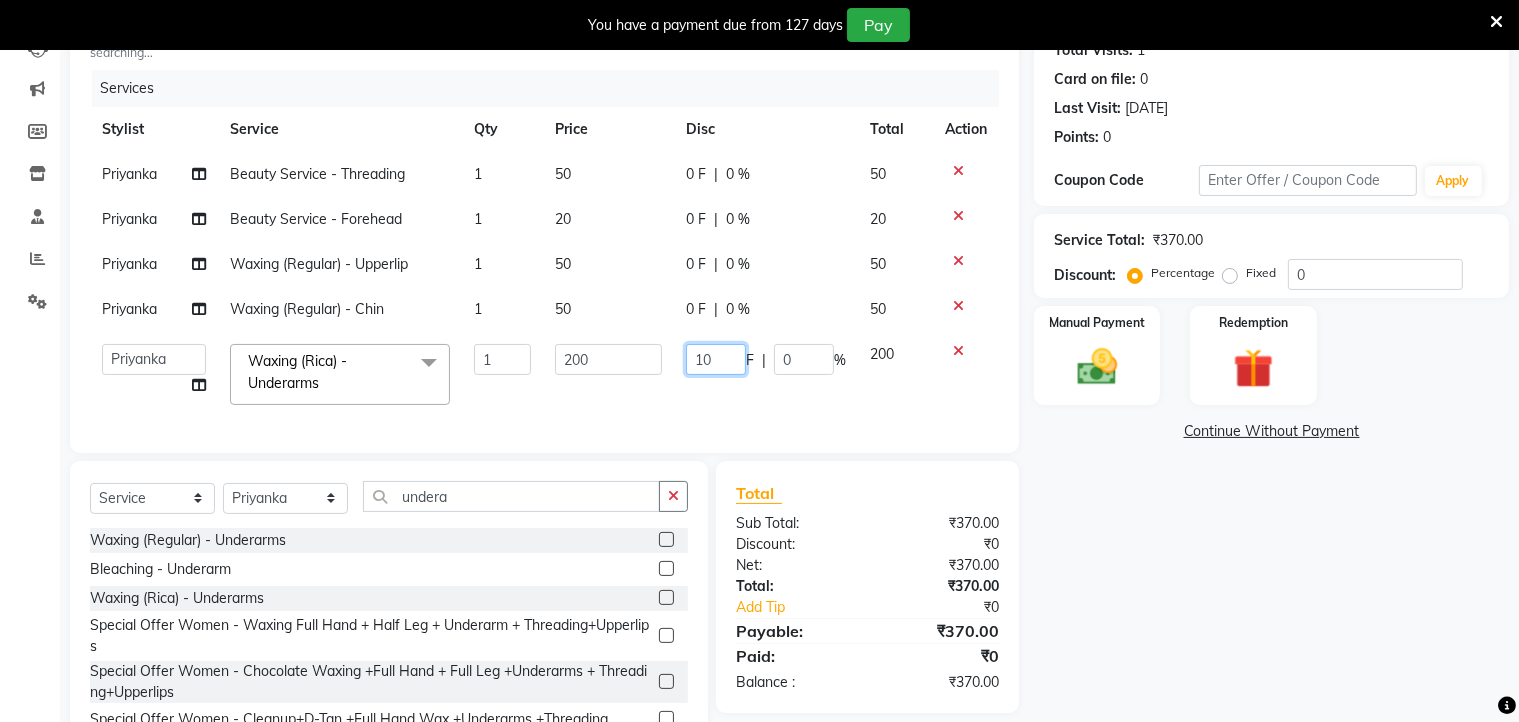 type on "100" 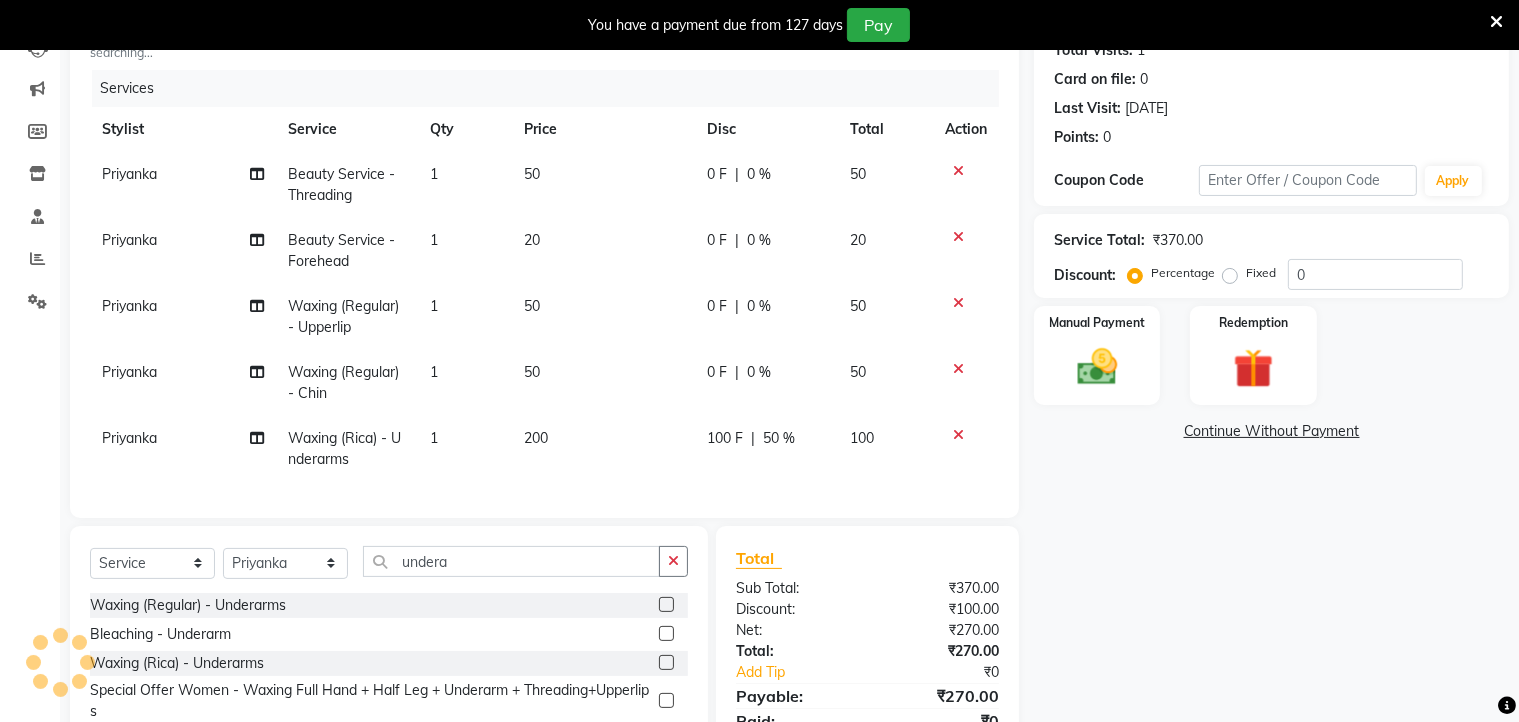 click on "Name: [FIRST] Membership: No Active Membership Total Visits: 1 Card on file: 0 Last Visit: [DATE] Points: 0 Coupon Code Apply Service Total: ₹370.00 Discount: Percentage Fixed 0 Manual Payment Redemption Continue Without Payment" 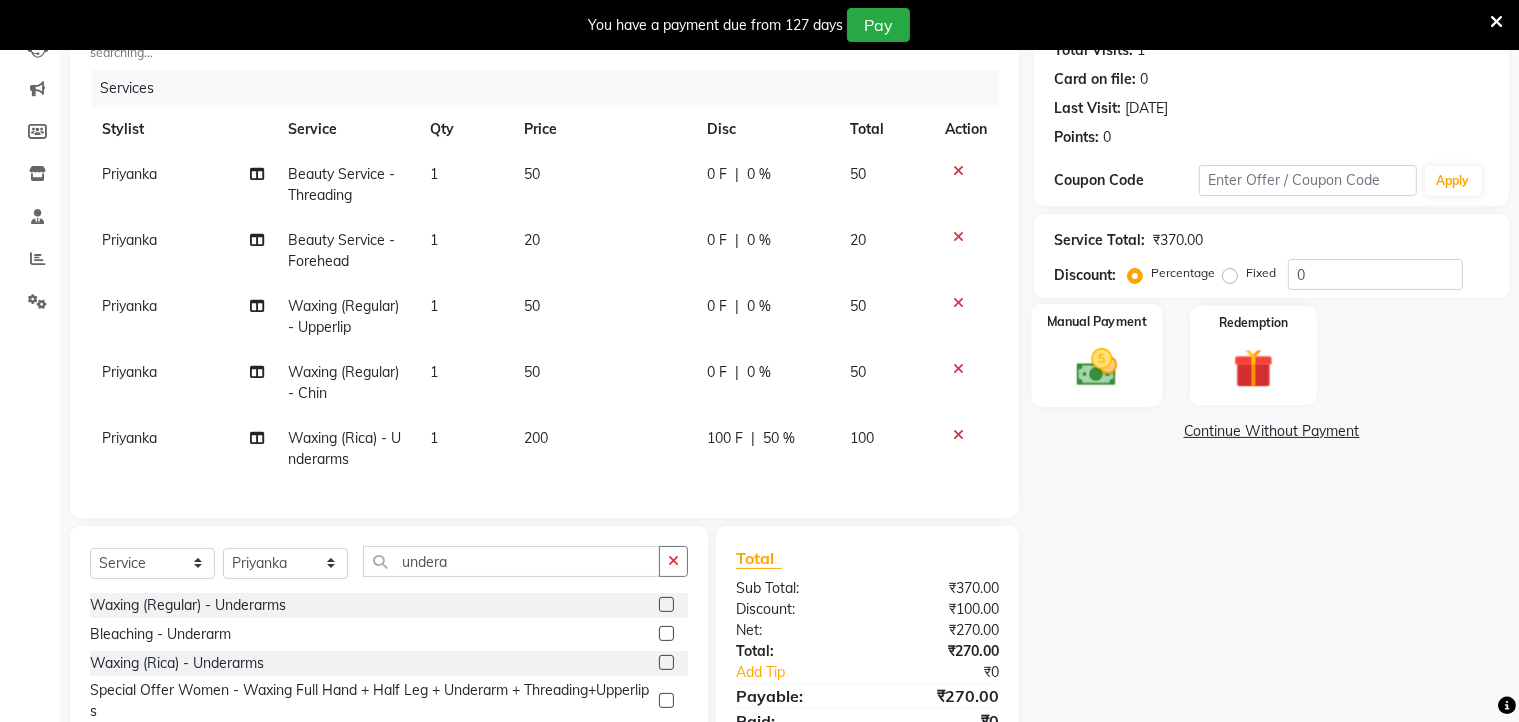 click 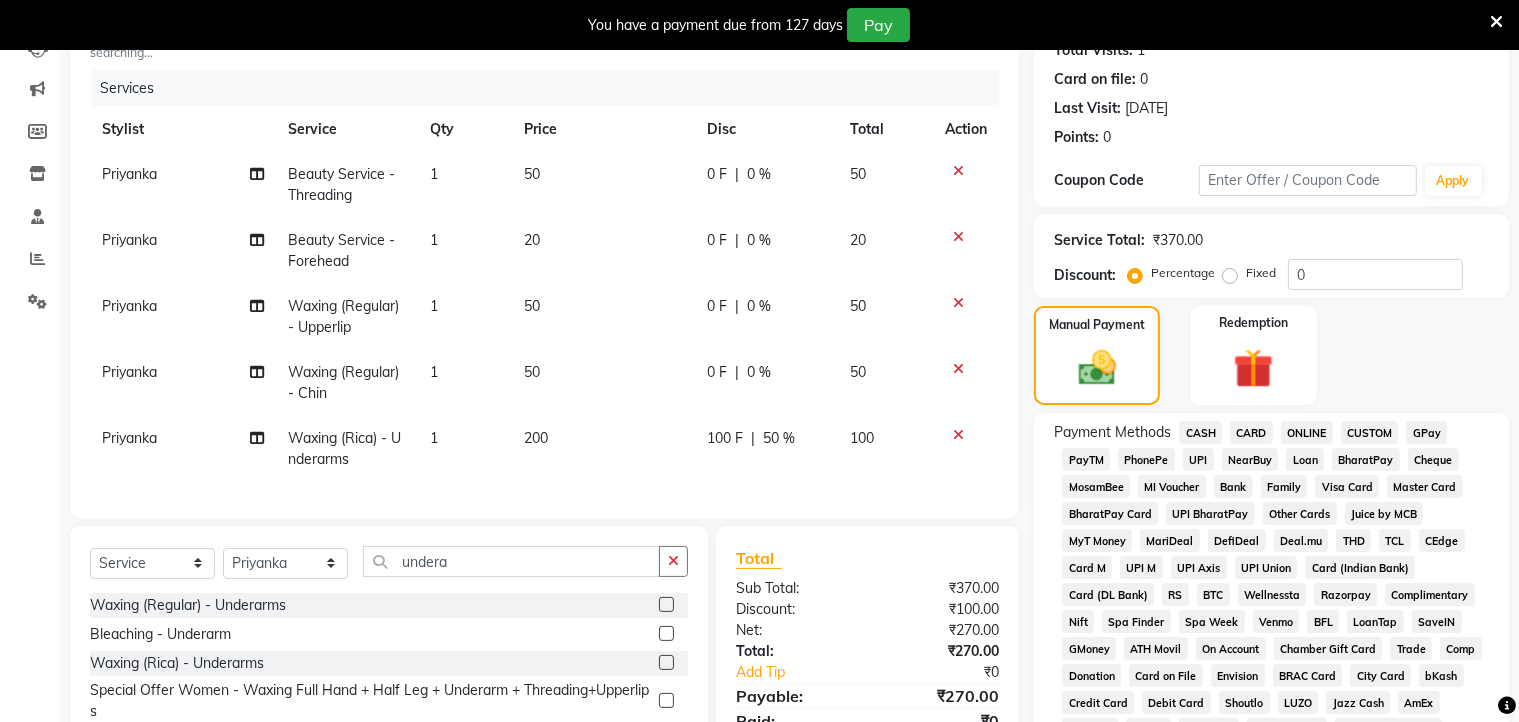 click on "ONLINE" 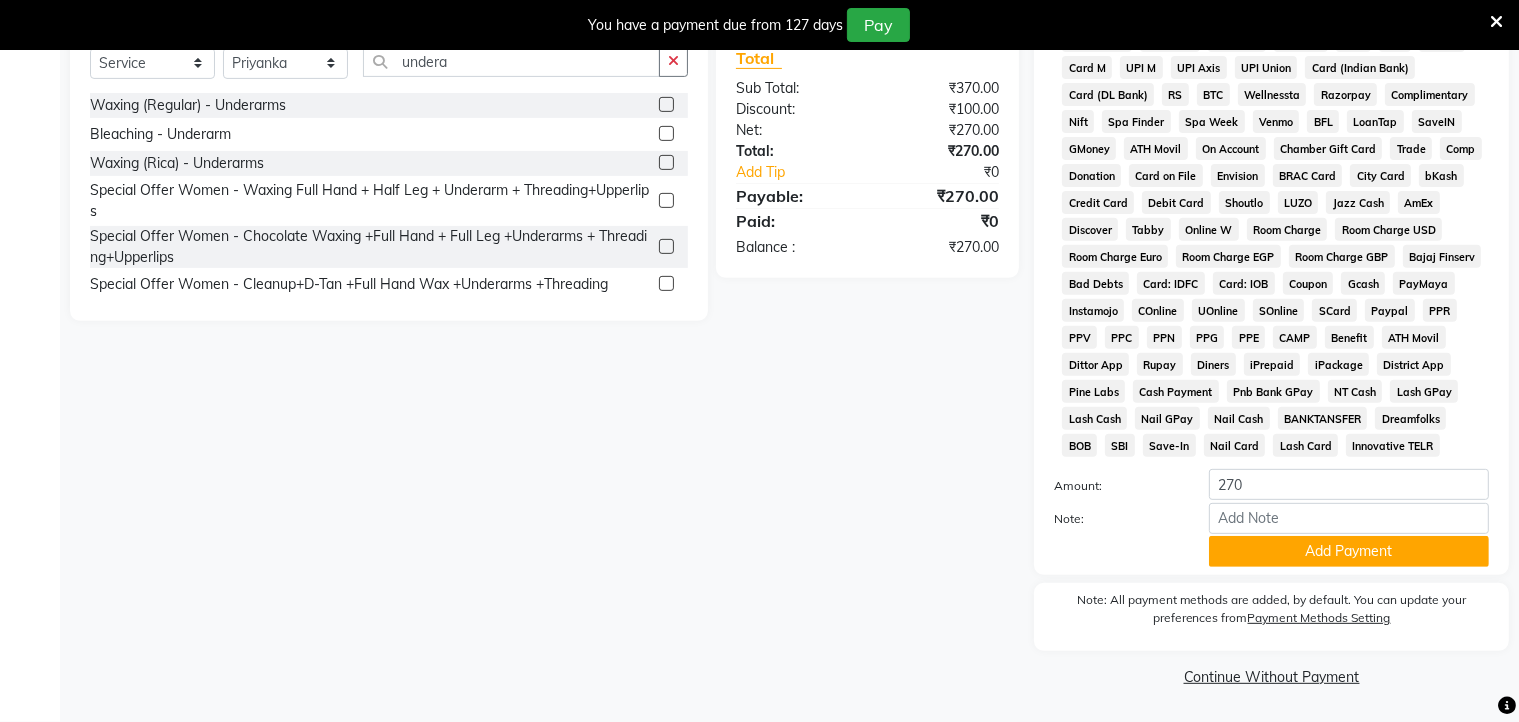 scroll, scrollTop: 752, scrollLeft: 0, axis: vertical 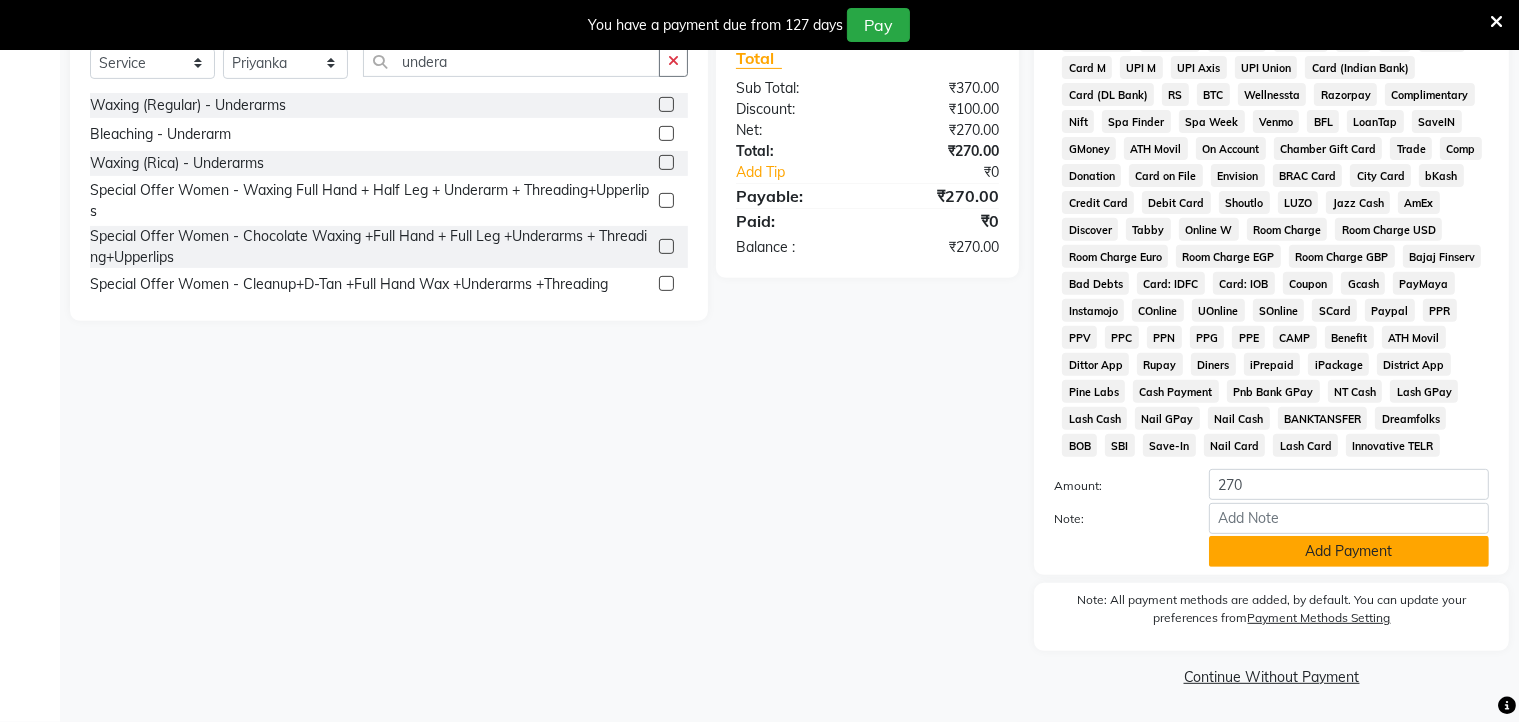 click on "Add Payment" 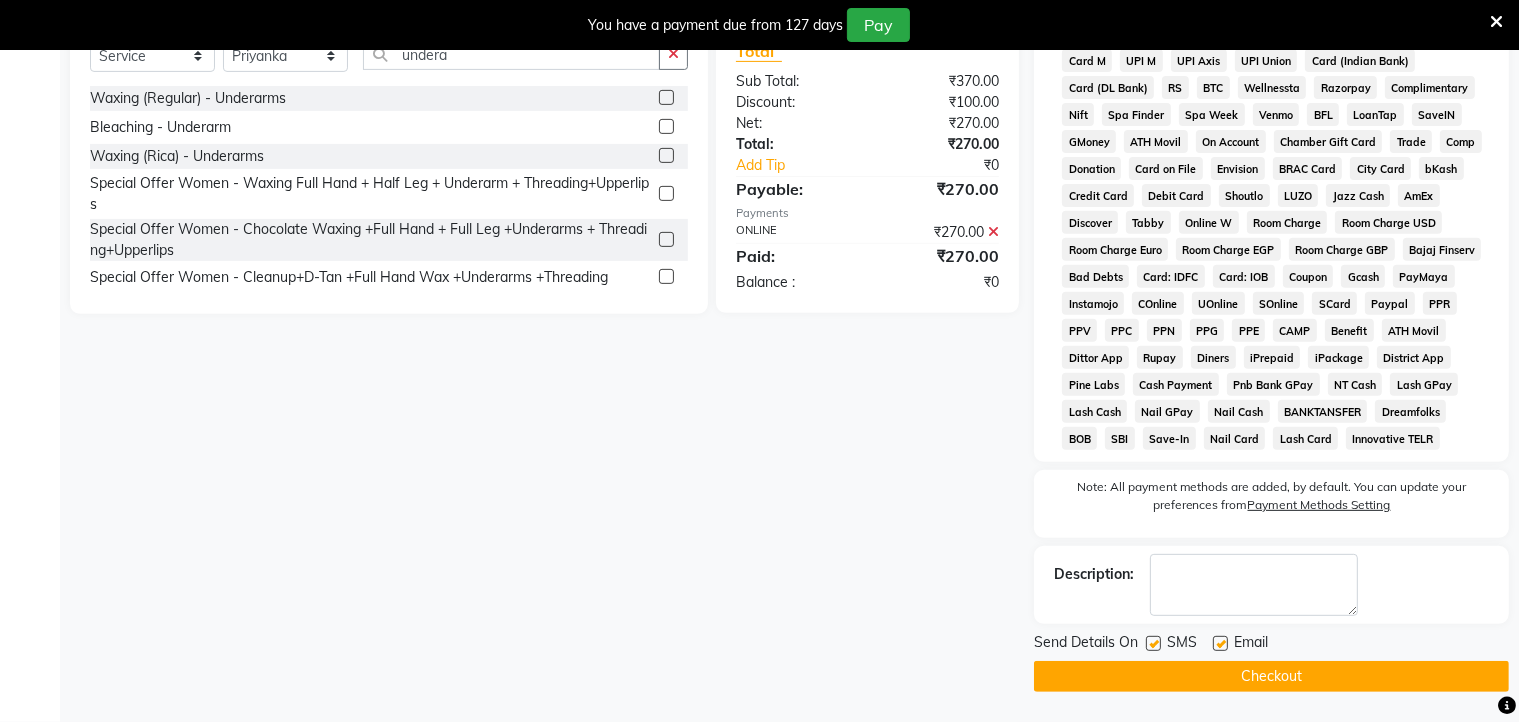 click on "Checkout" 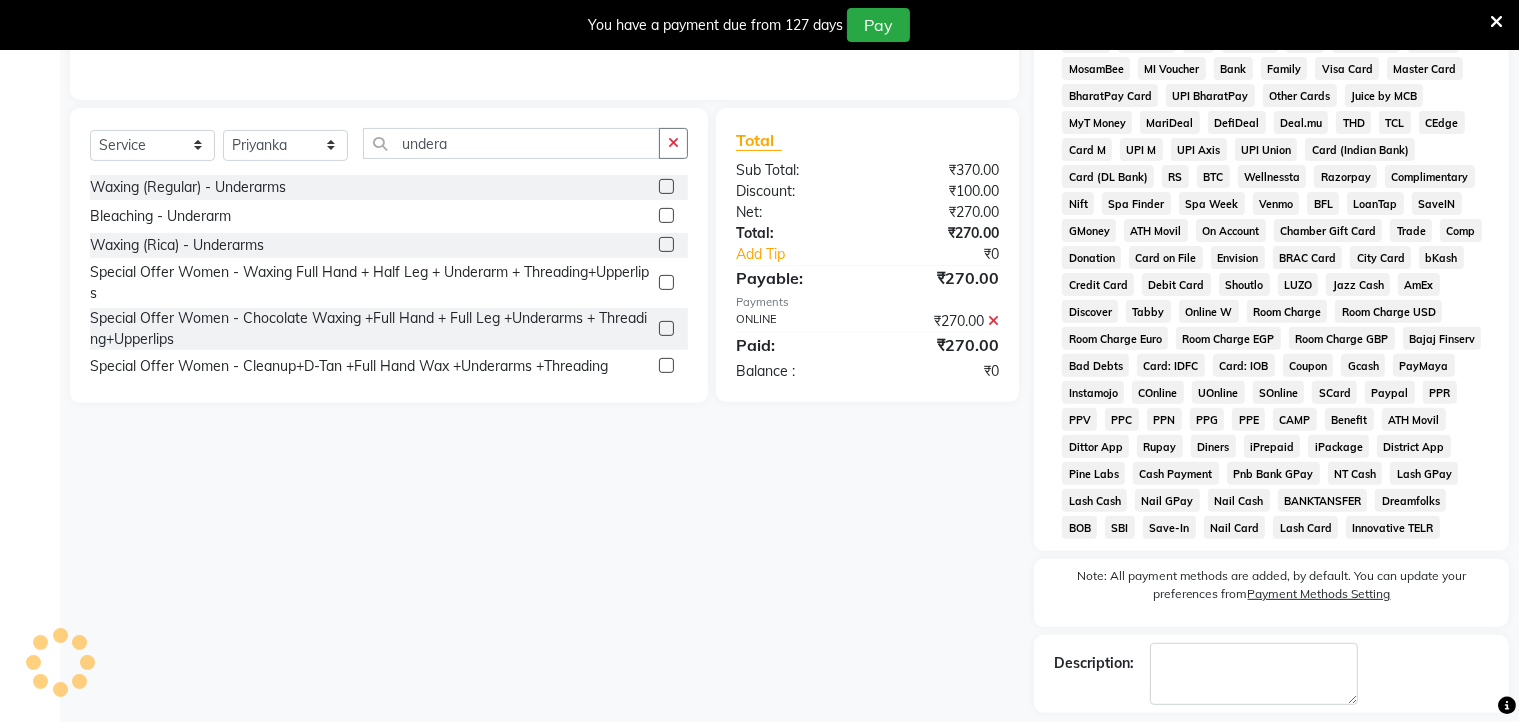 scroll, scrollTop: 758, scrollLeft: 0, axis: vertical 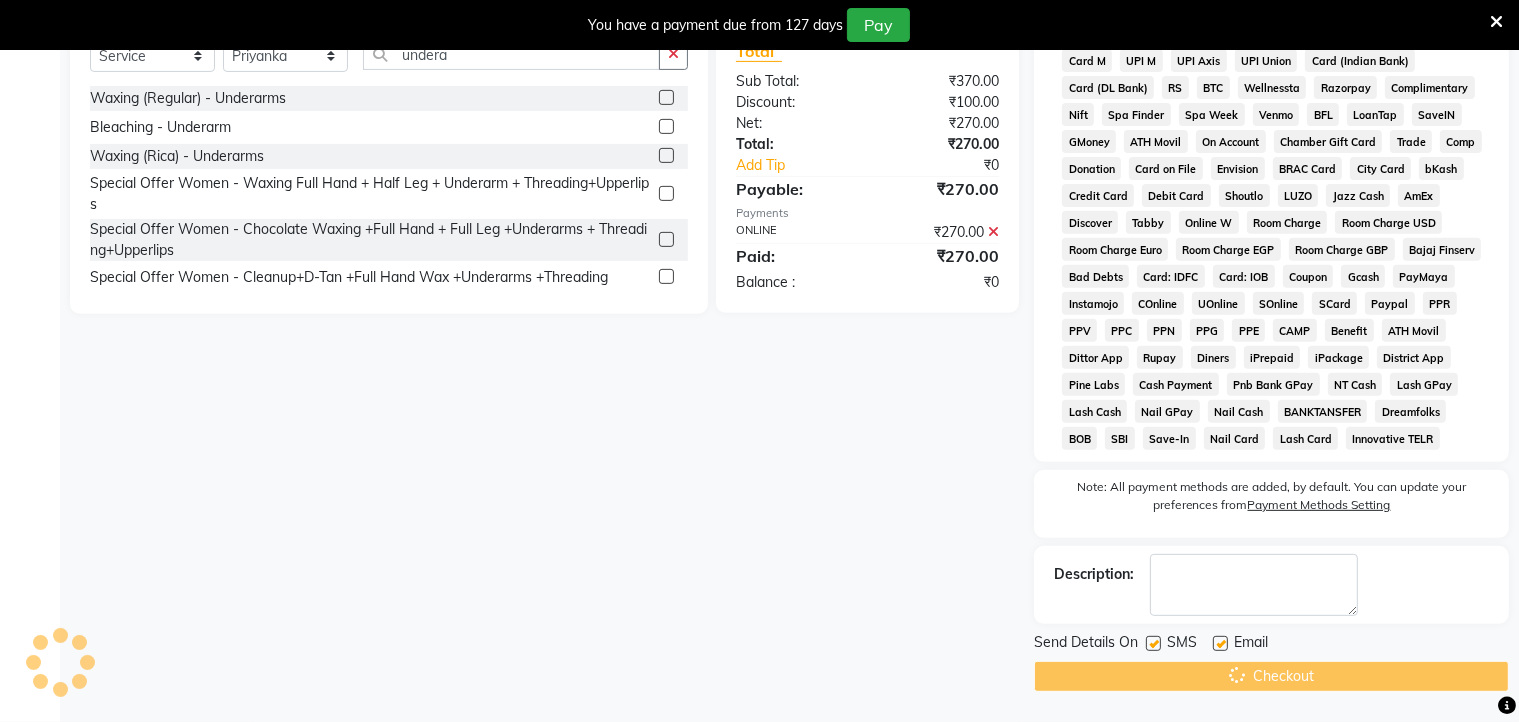 click on "Checkout" 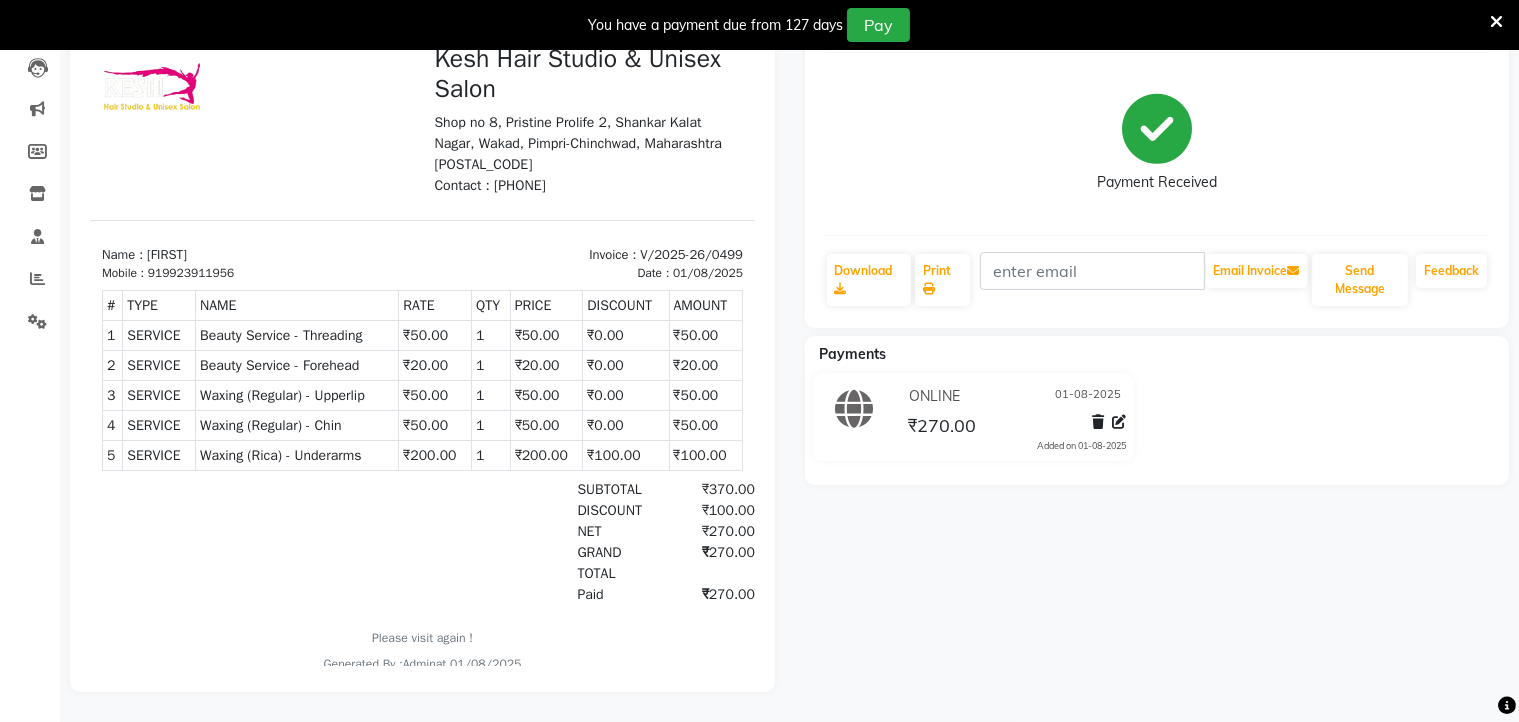 scroll, scrollTop: 0, scrollLeft: 0, axis: both 